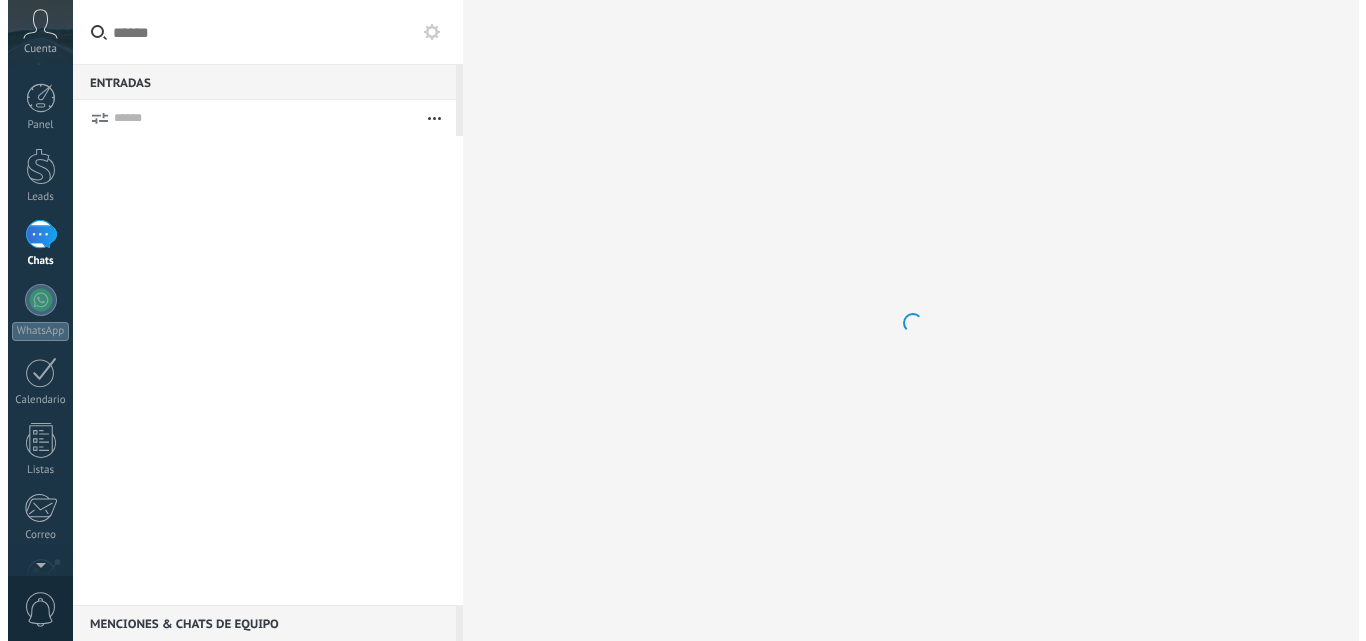 scroll, scrollTop: 0, scrollLeft: 0, axis: both 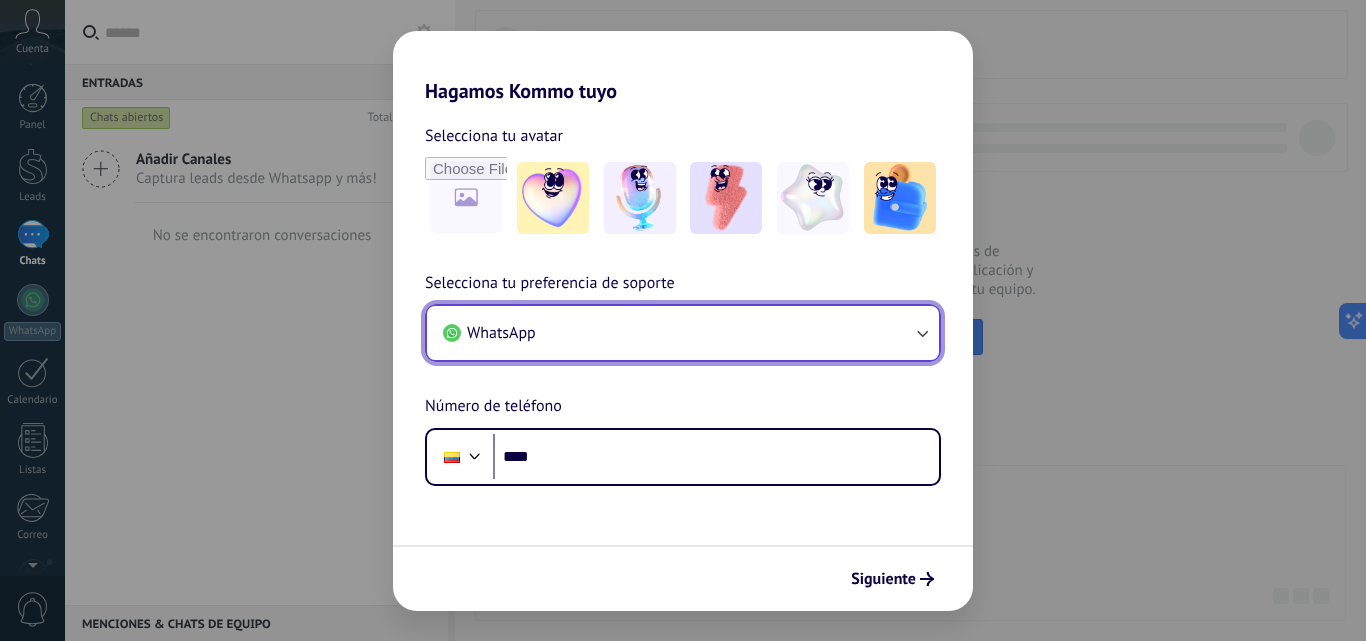 click 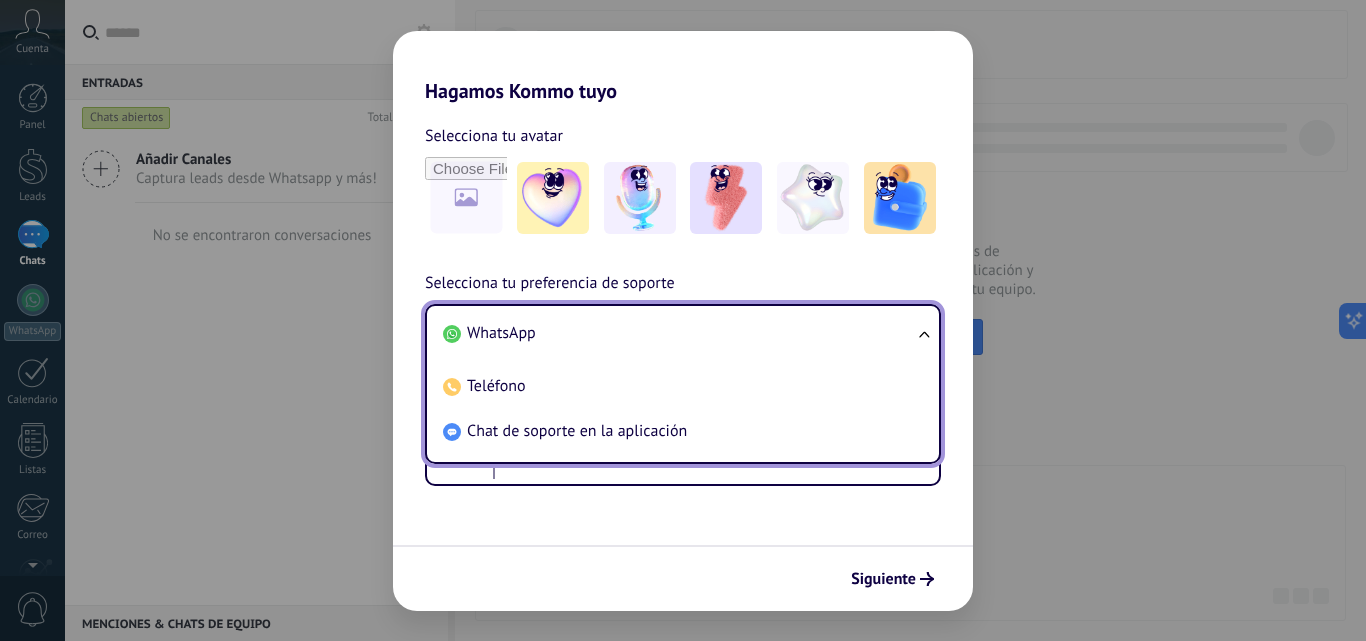 click on "Chat de soporte en la aplicación" at bounding box center (577, 431) 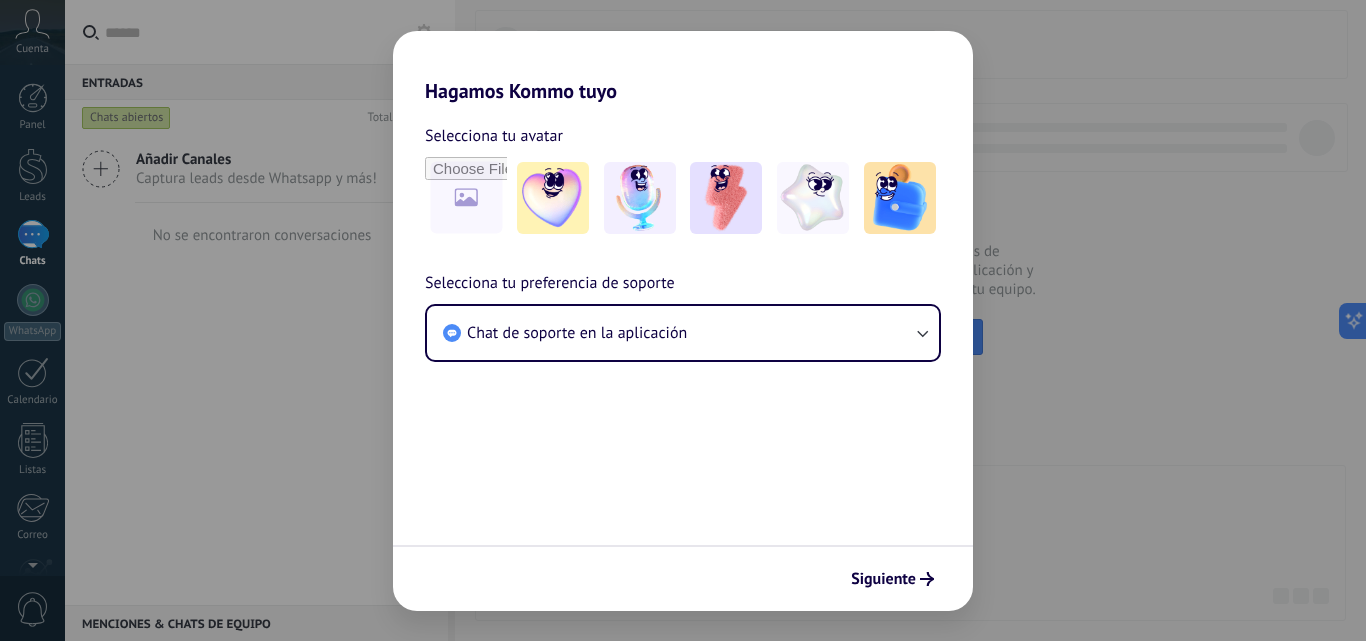drag, startPoint x: 901, startPoint y: 569, endPoint x: 894, endPoint y: 553, distance: 17.464249 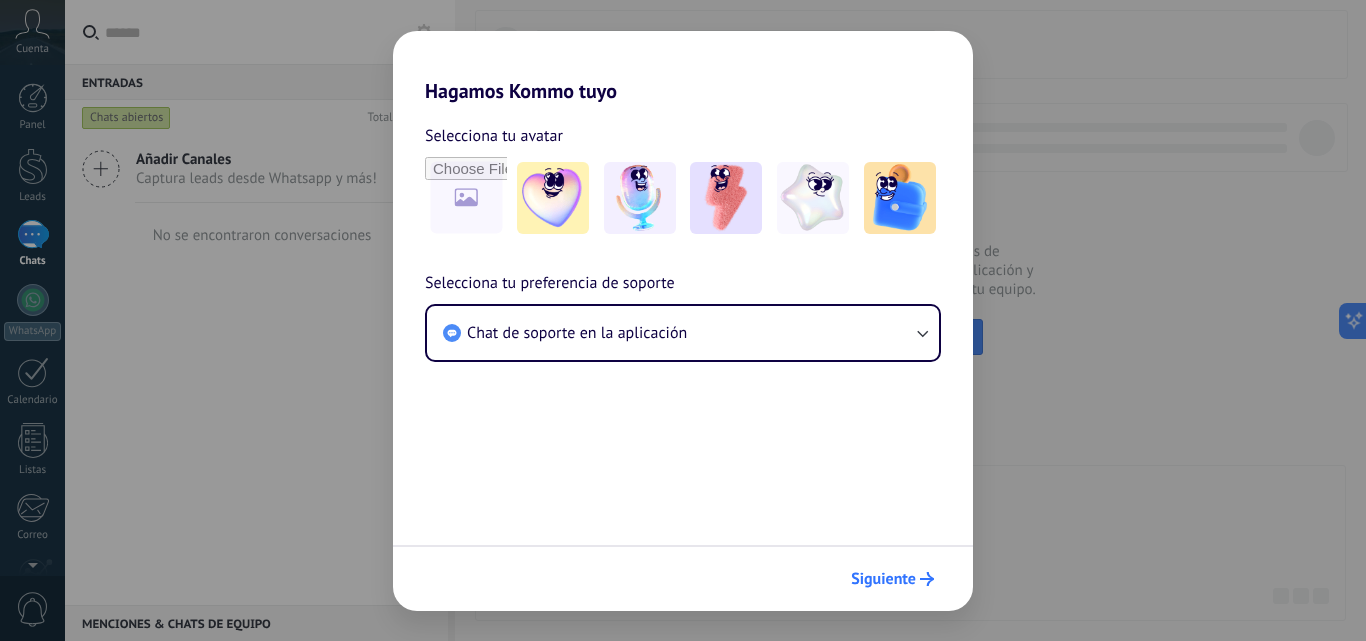 click on "Siguiente" at bounding box center (883, 579) 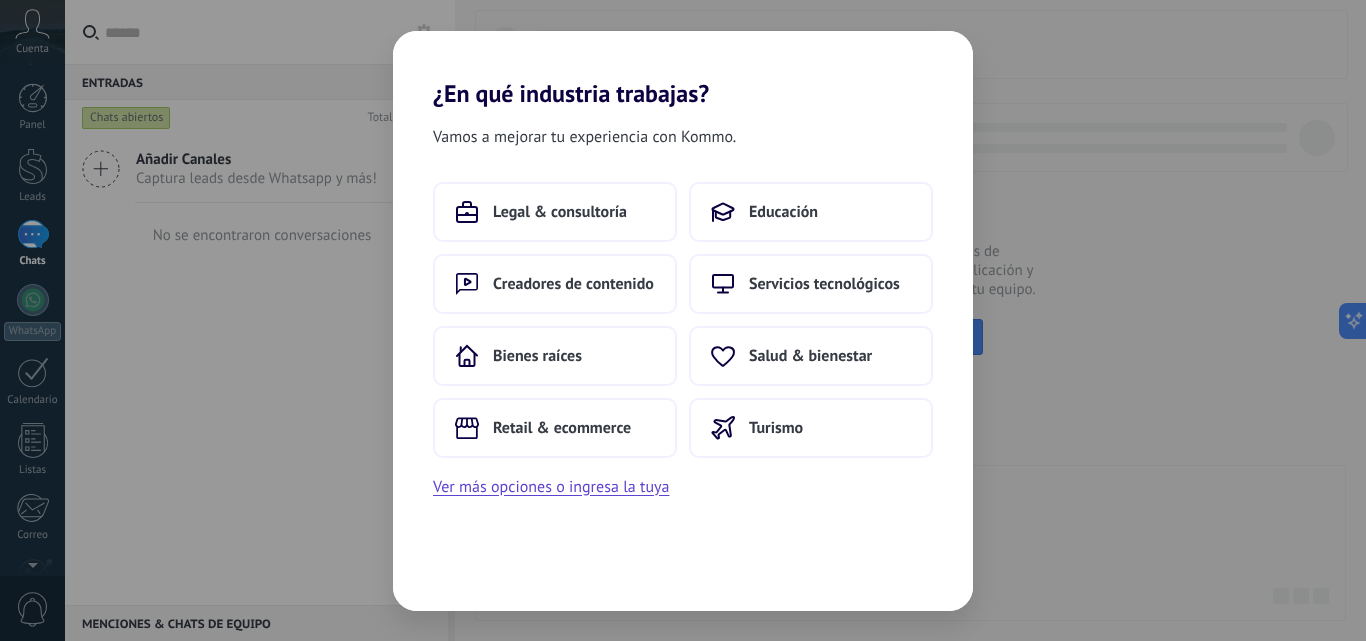 scroll, scrollTop: 0, scrollLeft: 0, axis: both 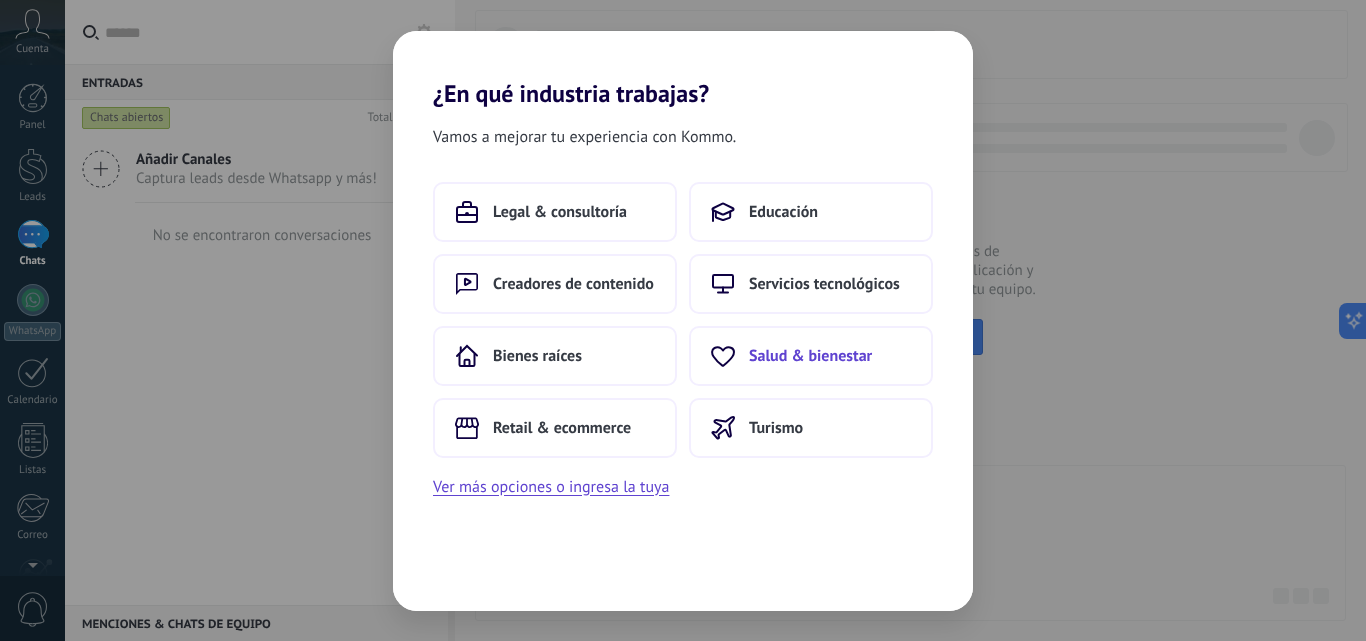 click on "Salud & bienestar" at bounding box center (811, 356) 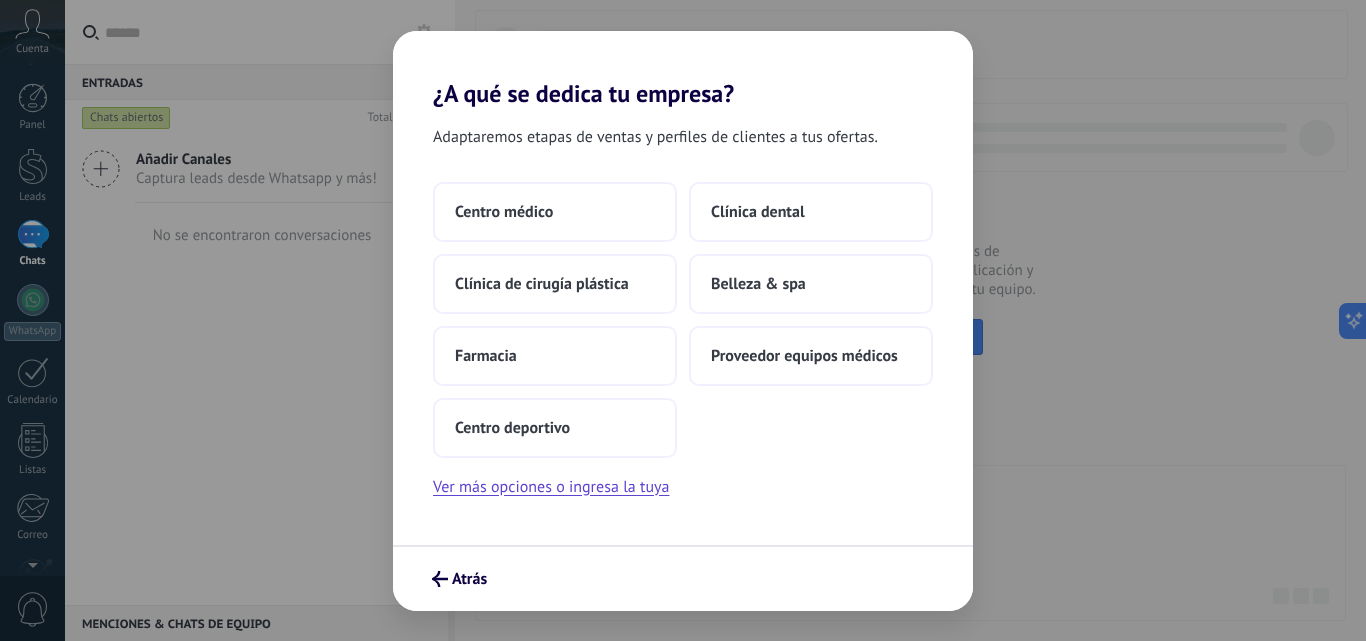 click on "Centro médico Clínica dental Clínica de cirugía plástica Belleza & spa Farmacia Proveedor equipos médicos Centro deportivo" at bounding box center [683, 320] 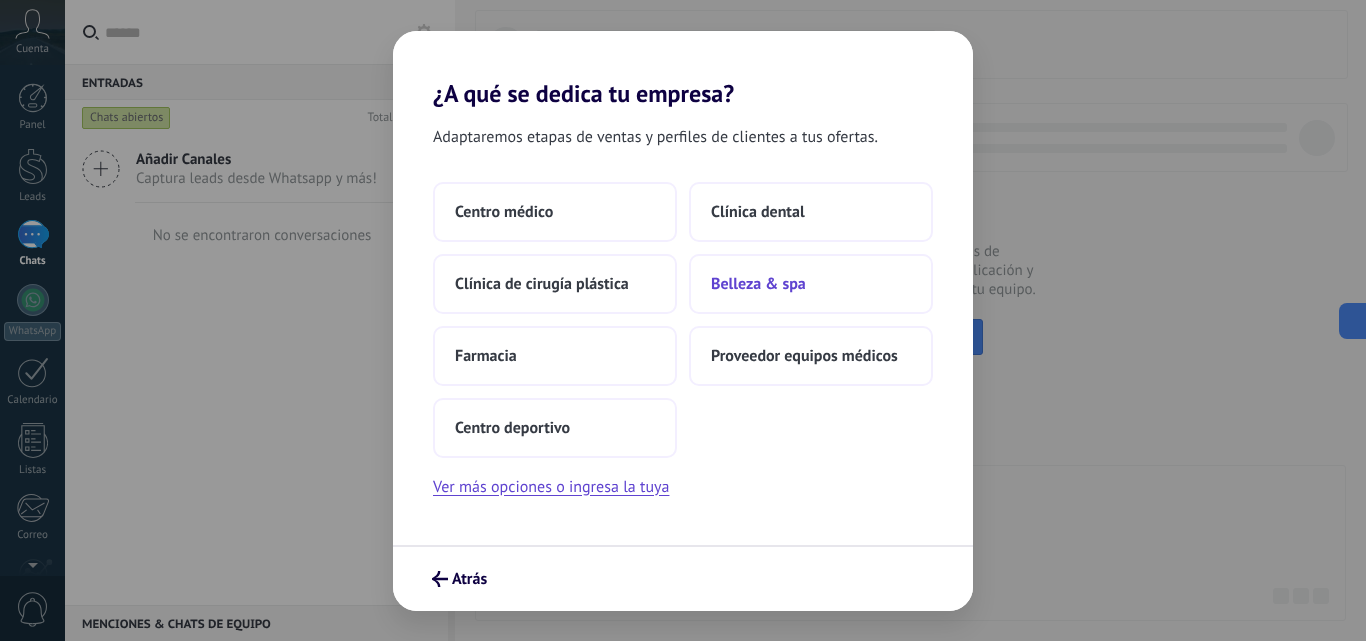 click on "Belleza & spa" at bounding box center (811, 284) 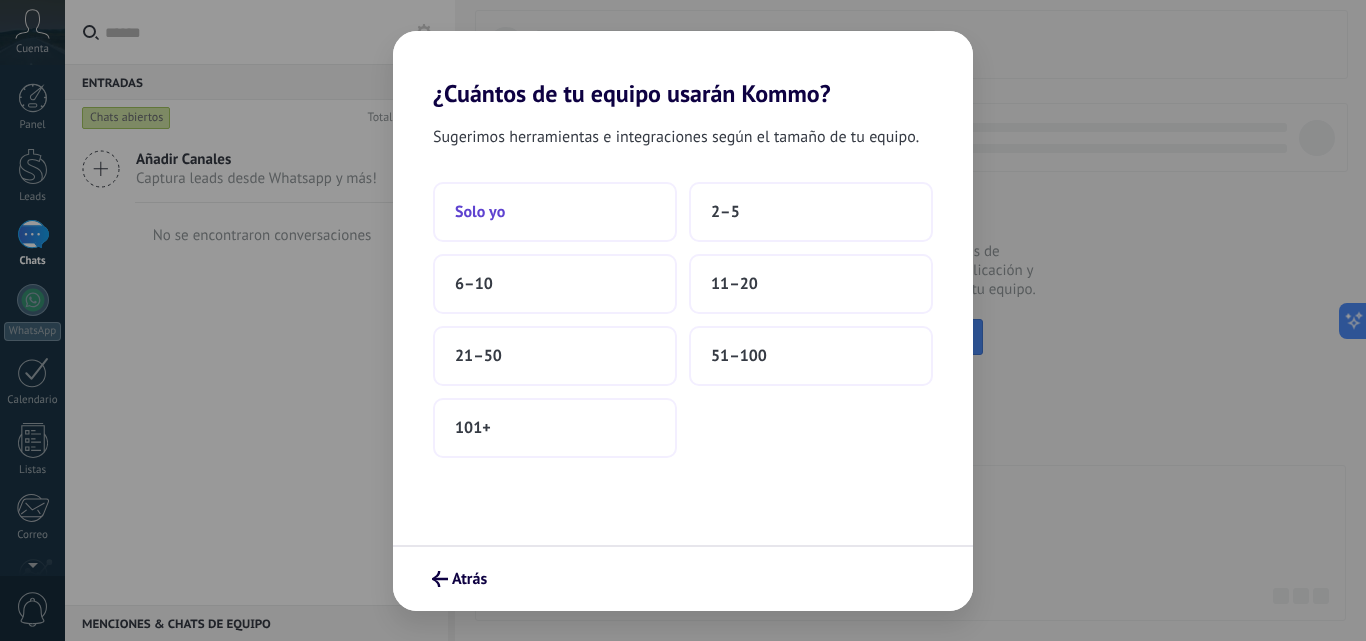 click on "Solo yo" at bounding box center (555, 212) 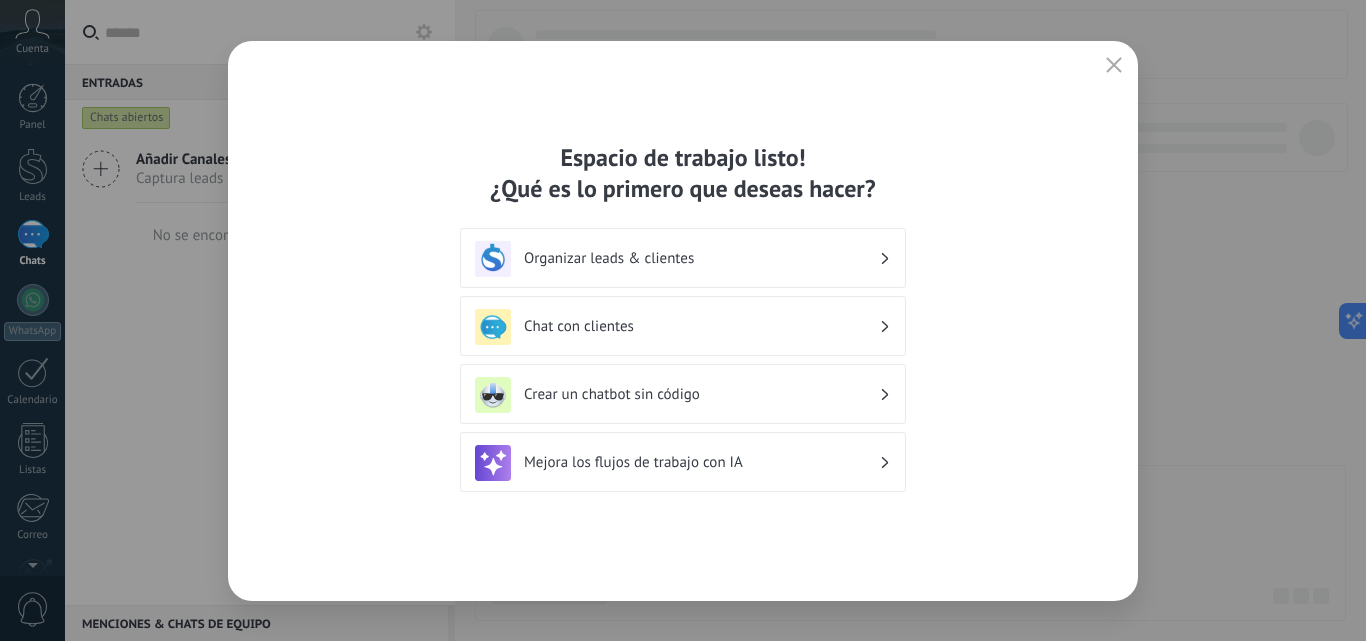 click 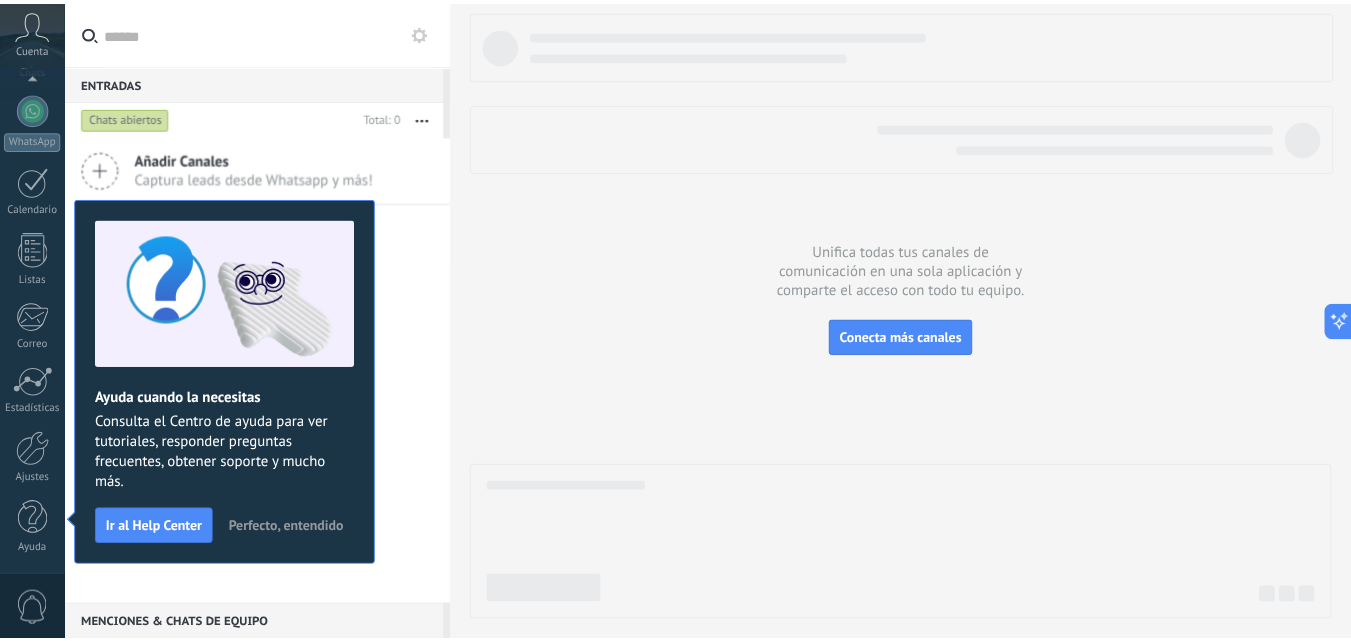 scroll, scrollTop: 0, scrollLeft: 0, axis: both 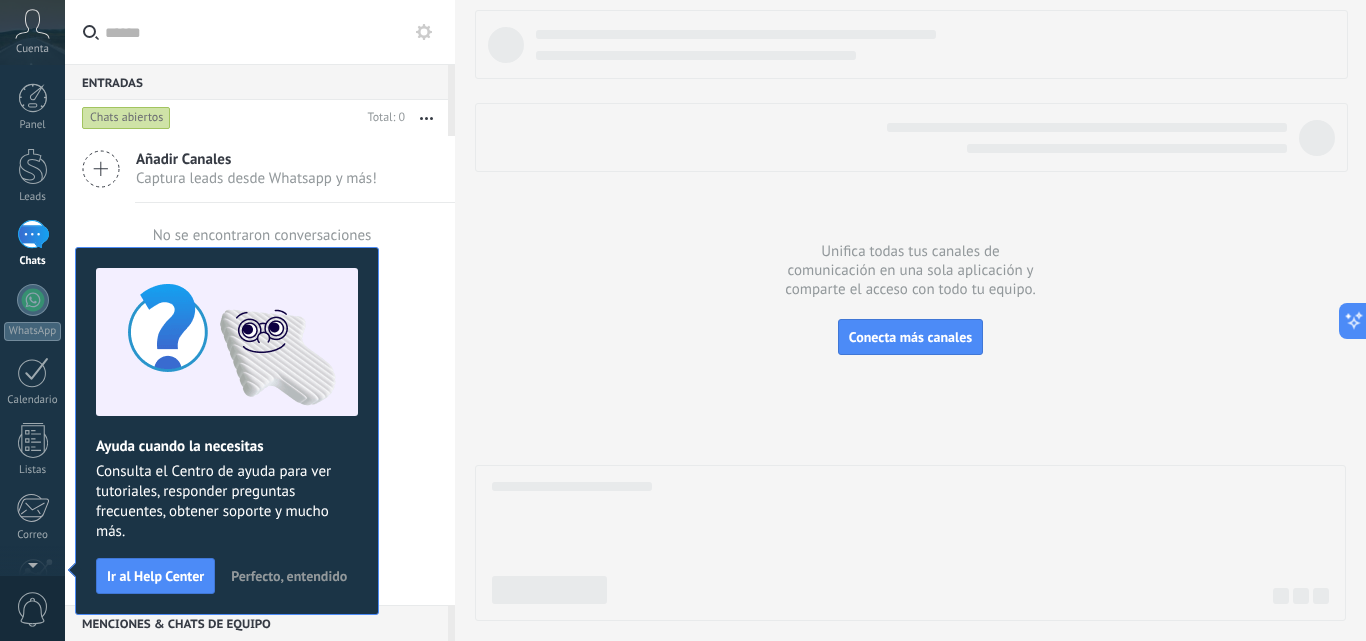 click on "Perfecto, entendido" at bounding box center [289, 576] 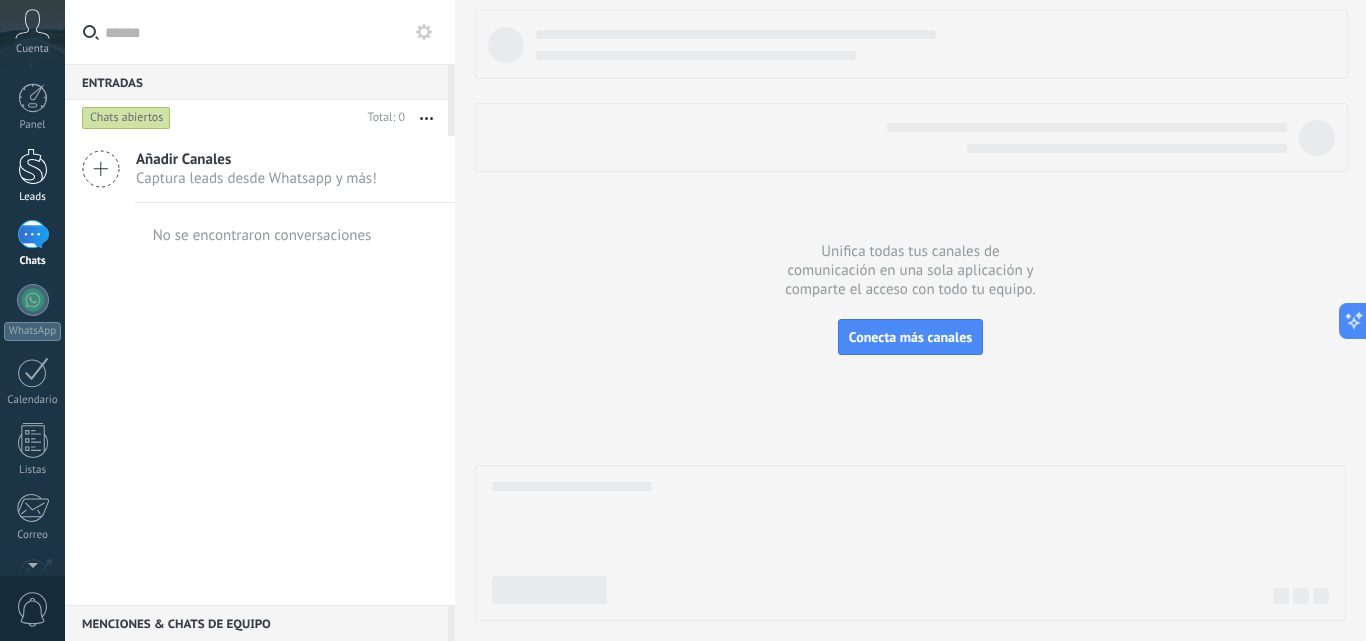 click at bounding box center [33, 166] 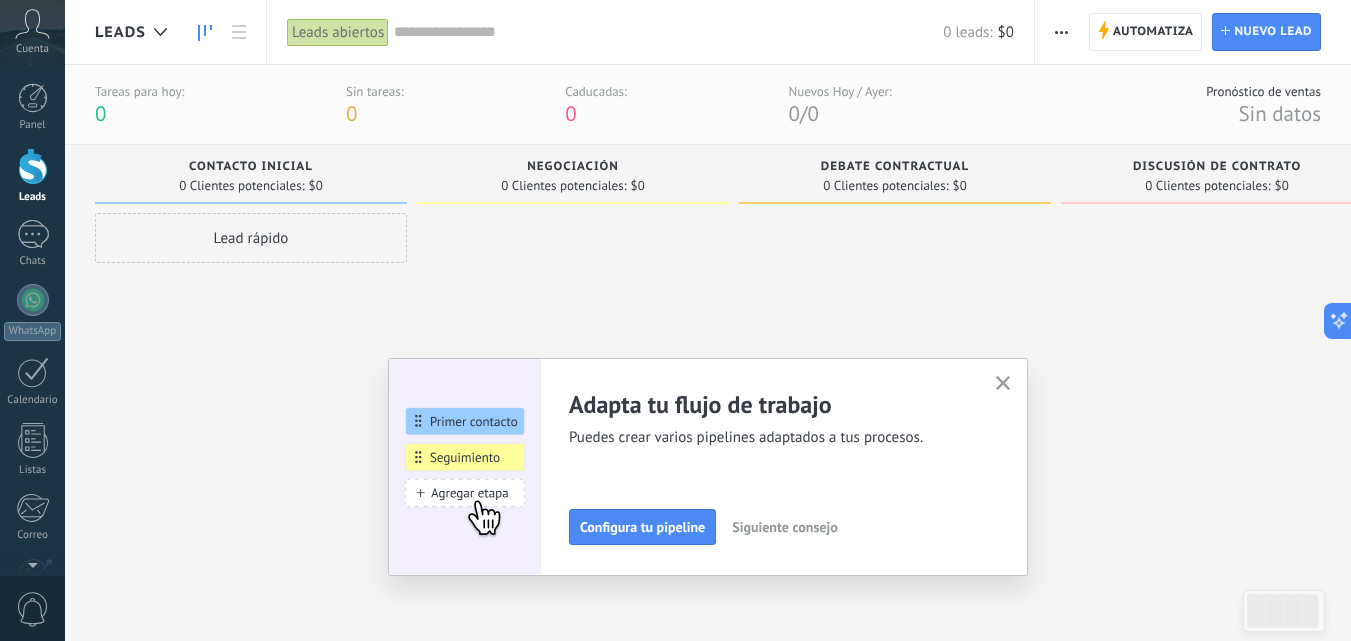 click 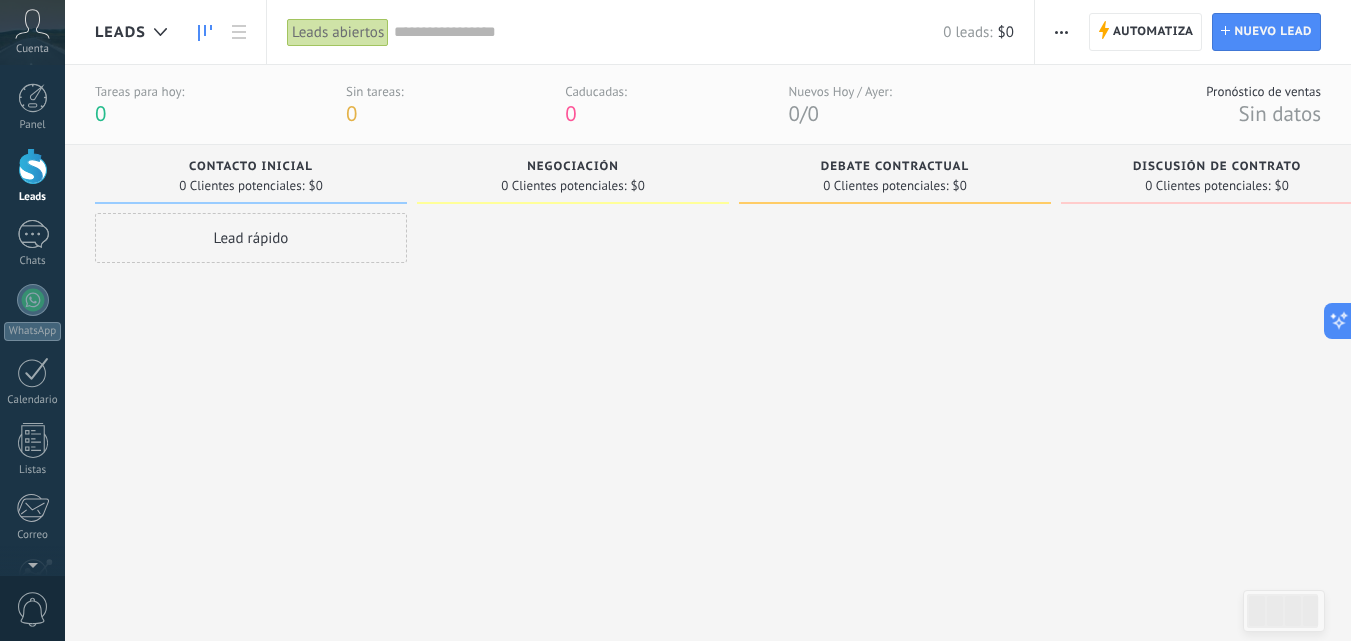 click 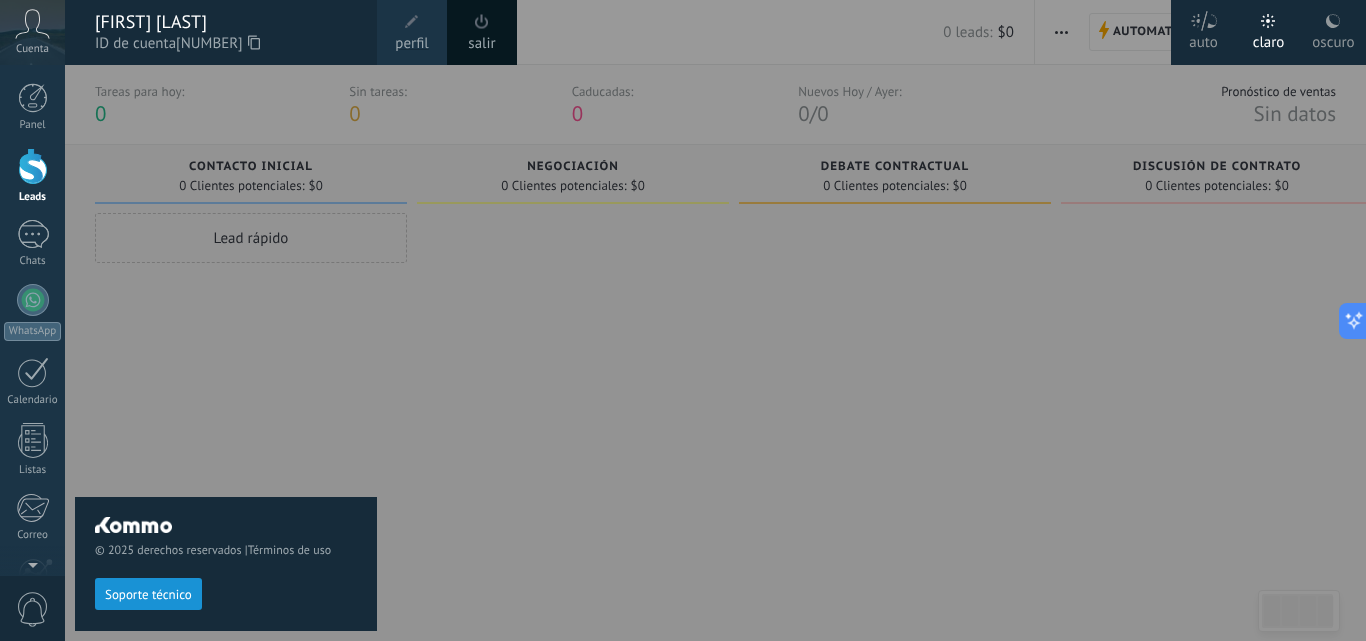 click at bounding box center [412, 22] 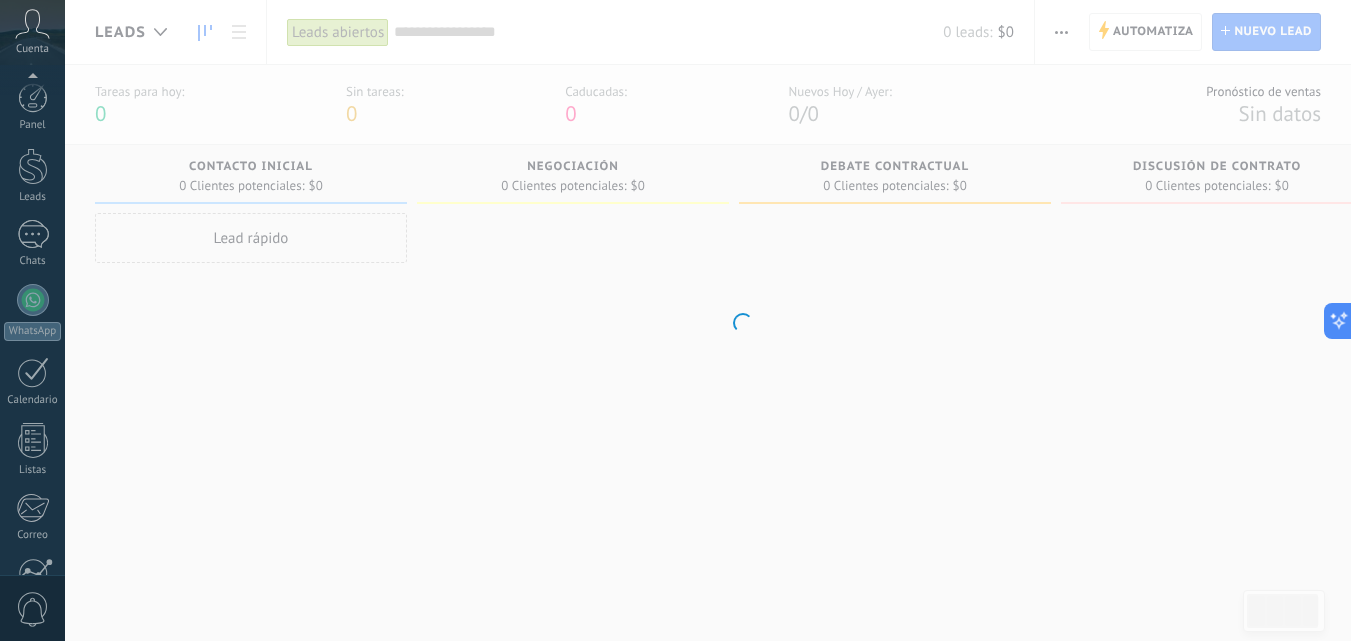 scroll, scrollTop: 191, scrollLeft: 0, axis: vertical 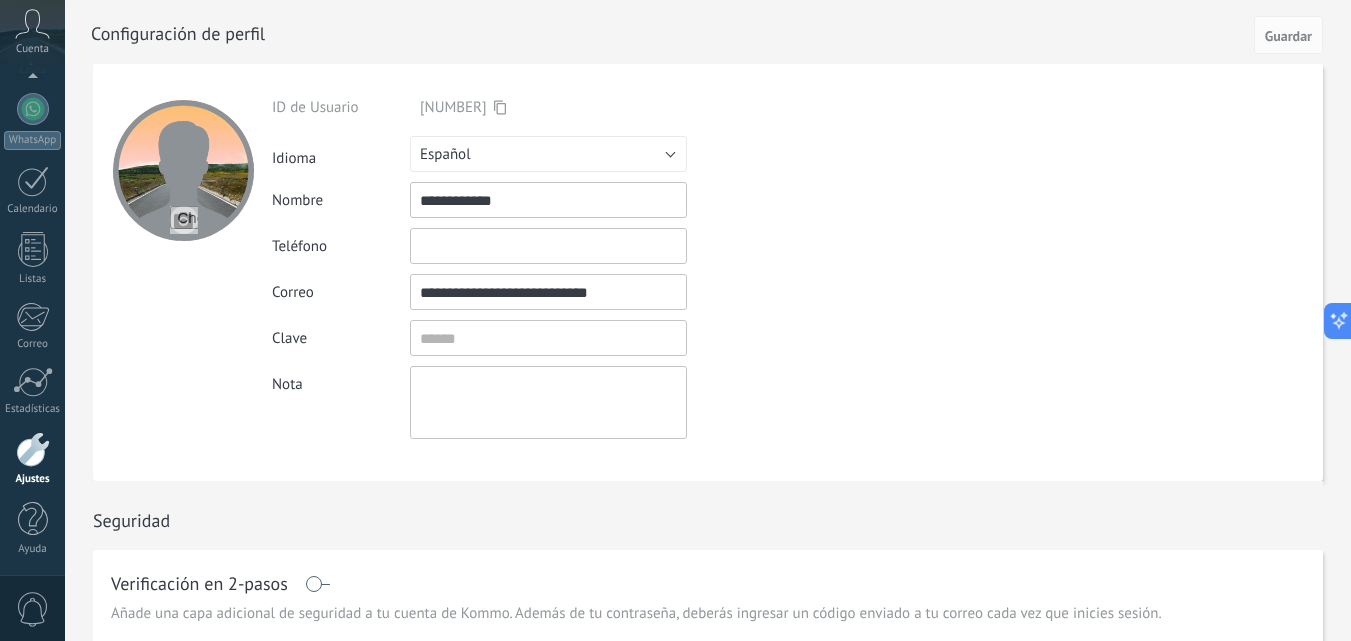click at bounding box center (184, 220) 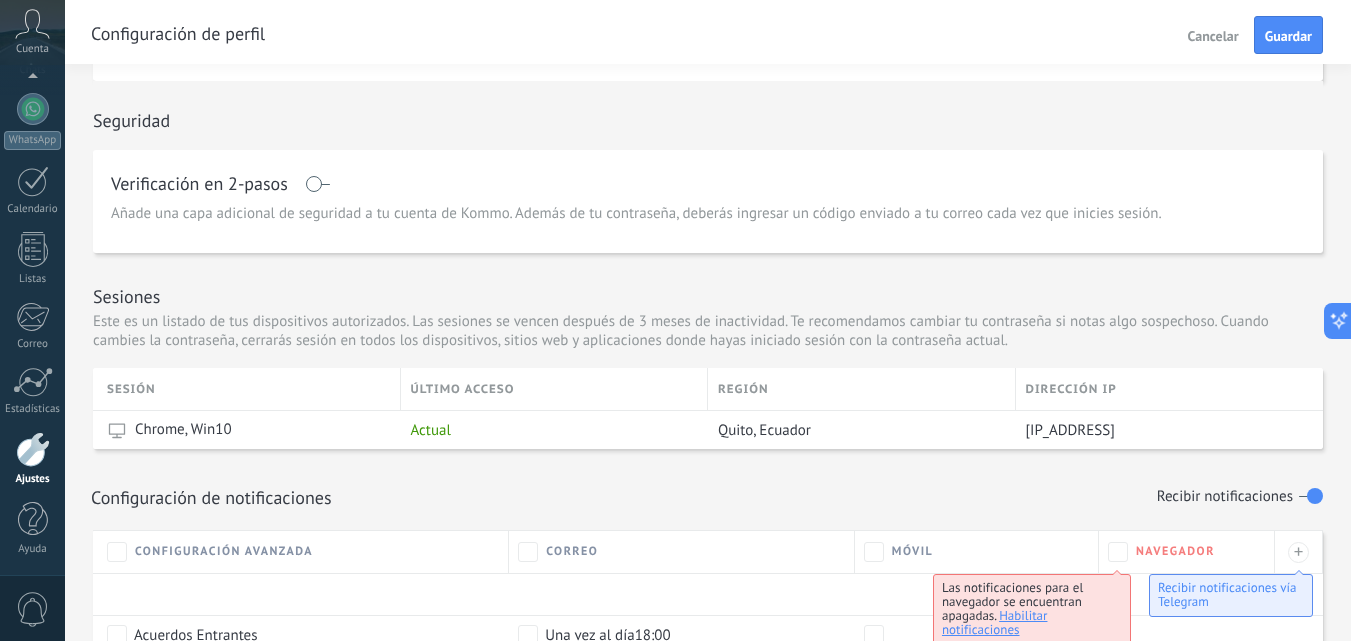 scroll, scrollTop: 0, scrollLeft: 0, axis: both 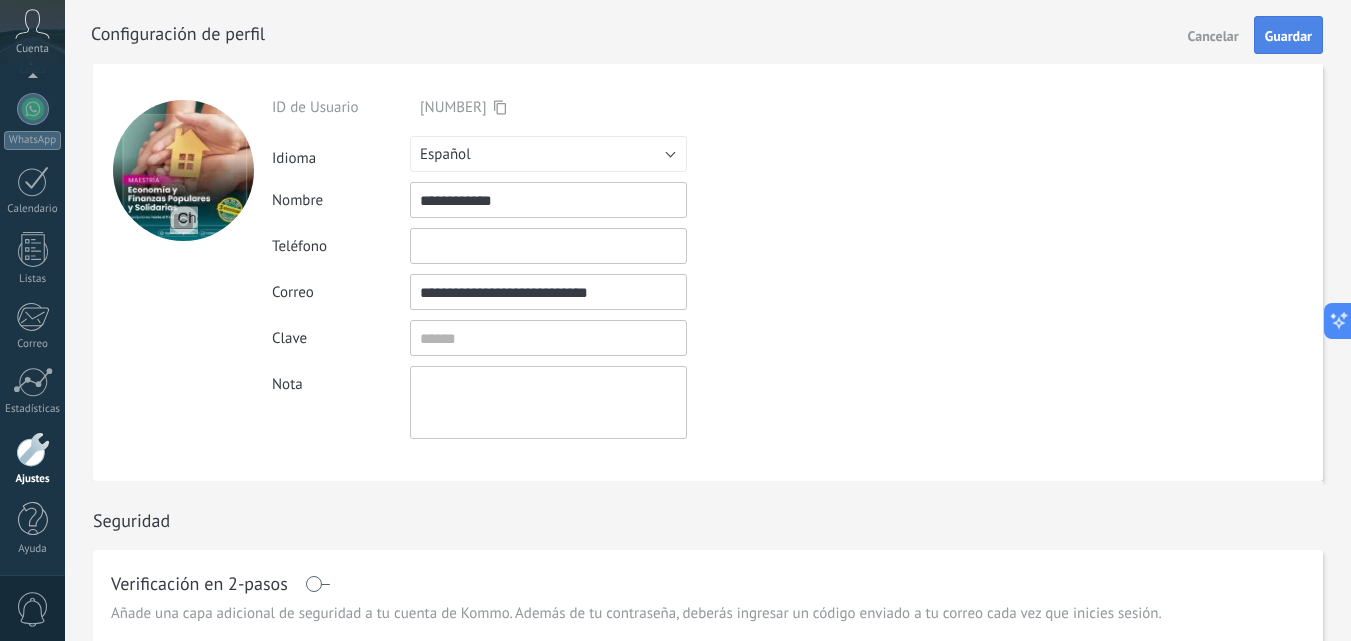 click on "Guardar" at bounding box center [1288, 36] 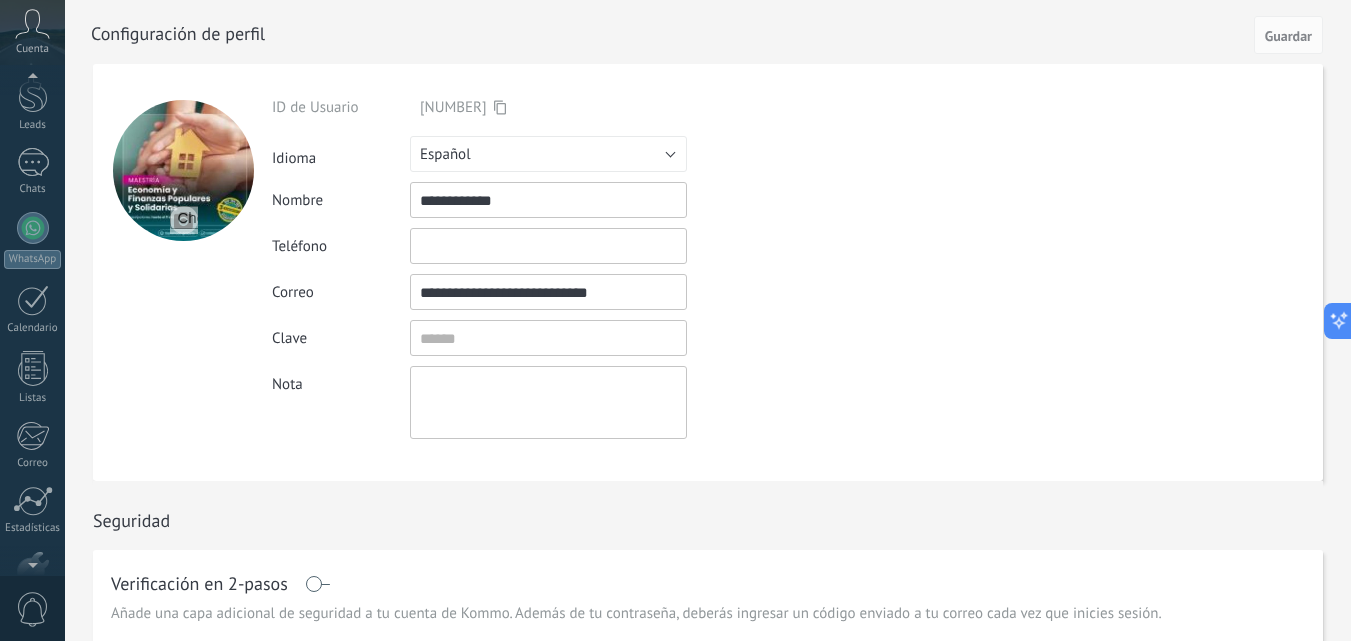 scroll, scrollTop: 0, scrollLeft: 0, axis: both 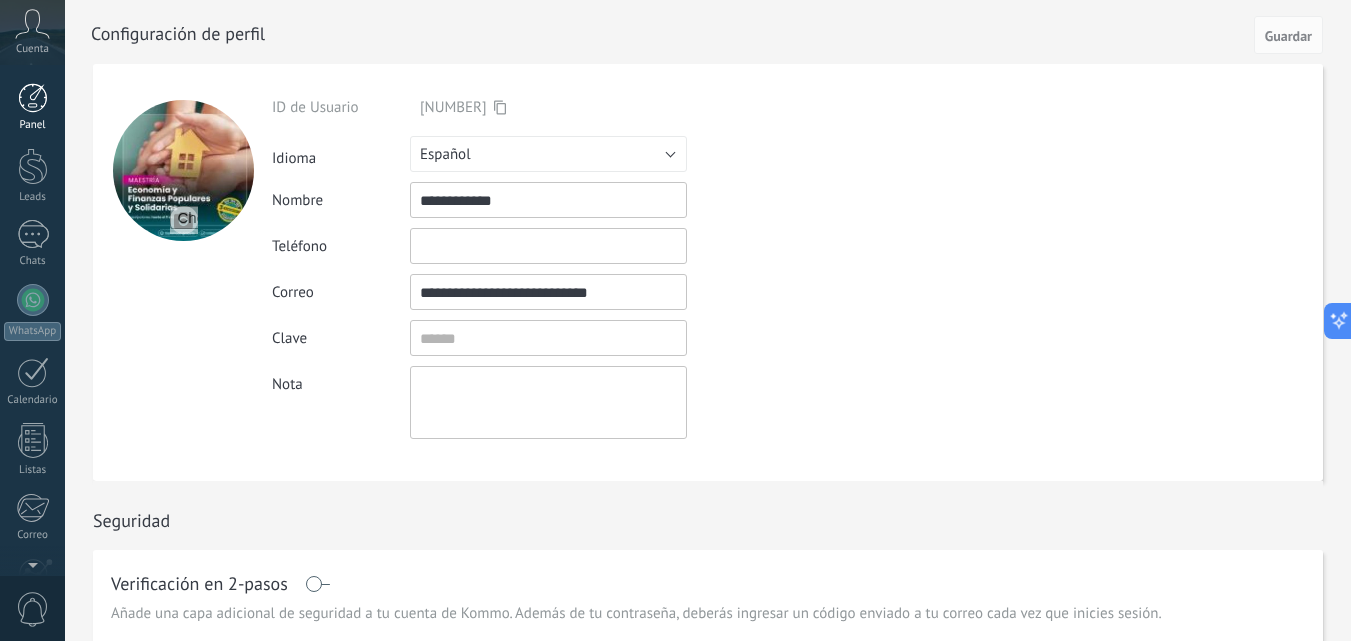 click at bounding box center [33, 98] 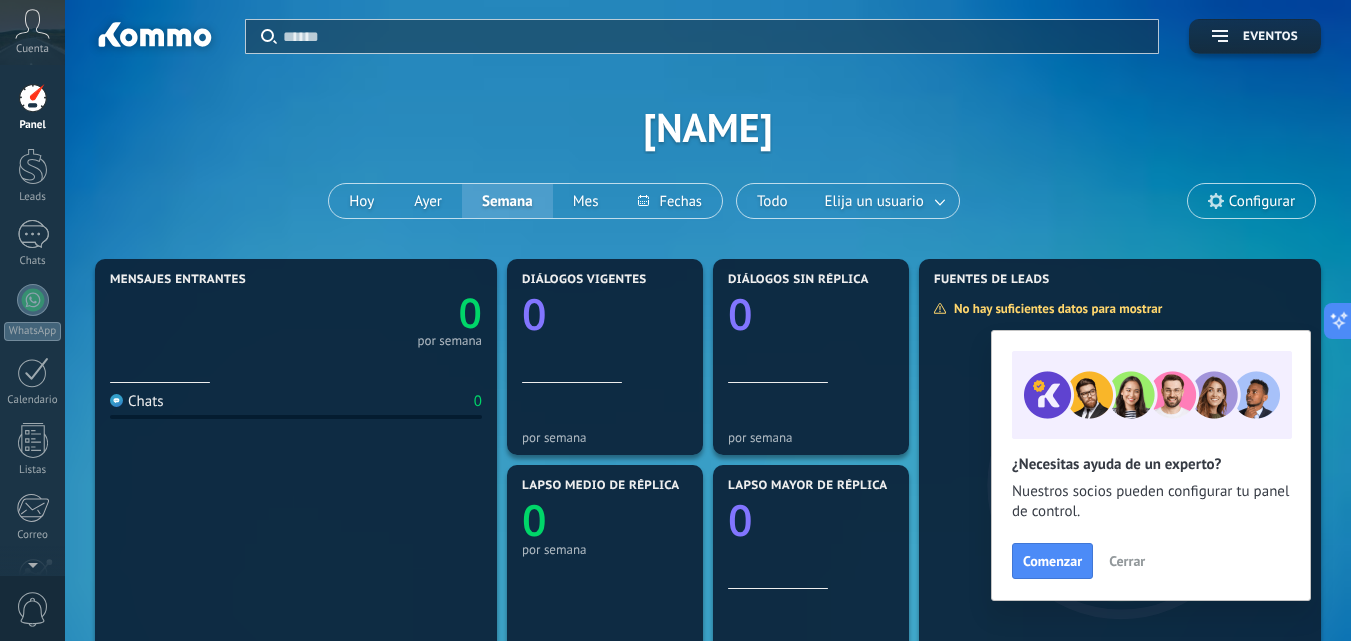 click on "Cerrar" at bounding box center (1127, 561) 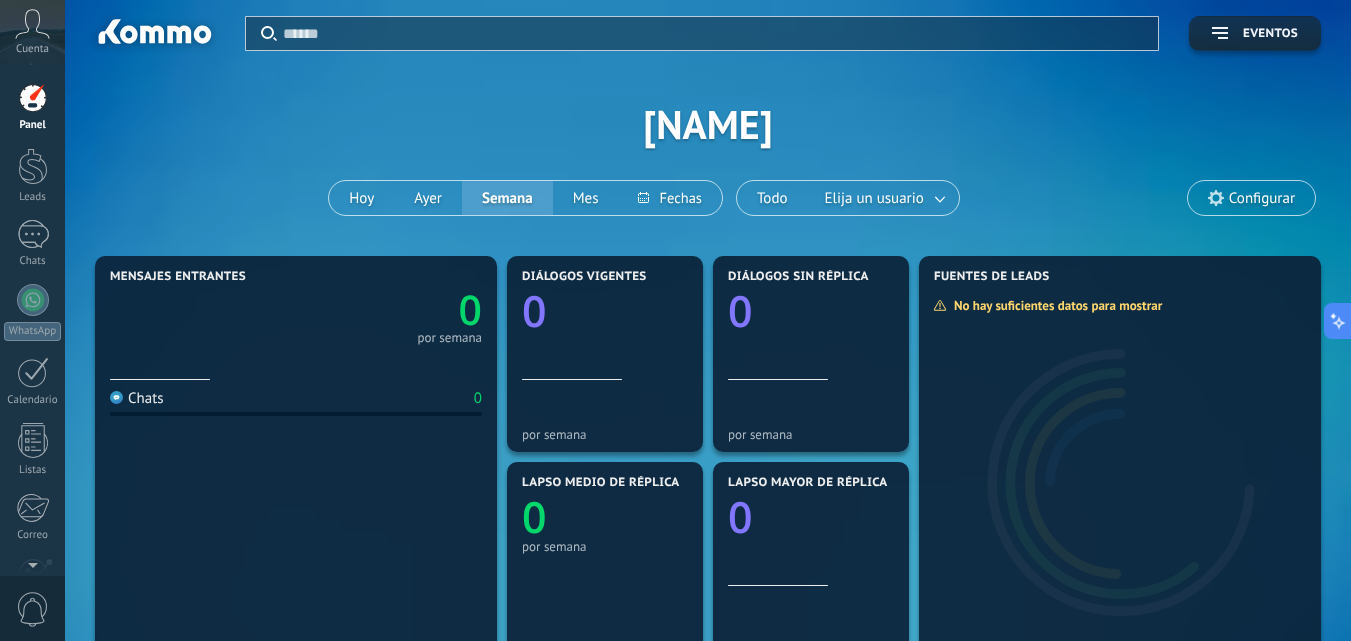 scroll, scrollTop: 0, scrollLeft: 0, axis: both 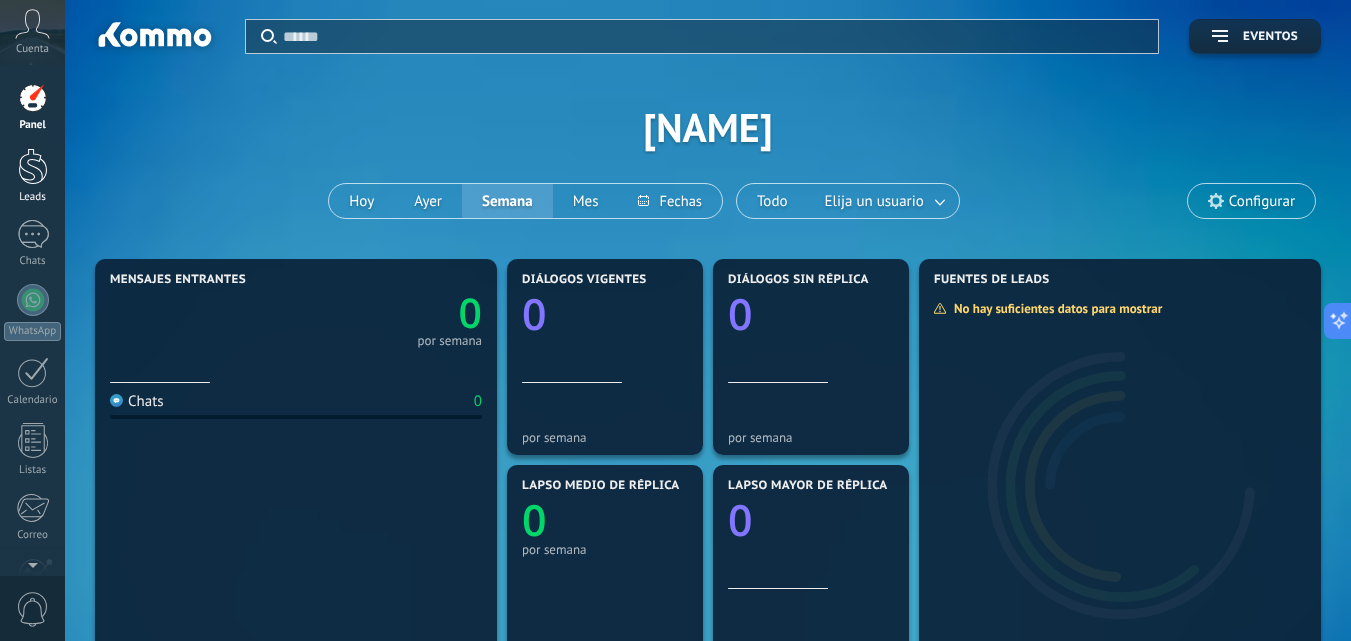 click at bounding box center (33, 166) 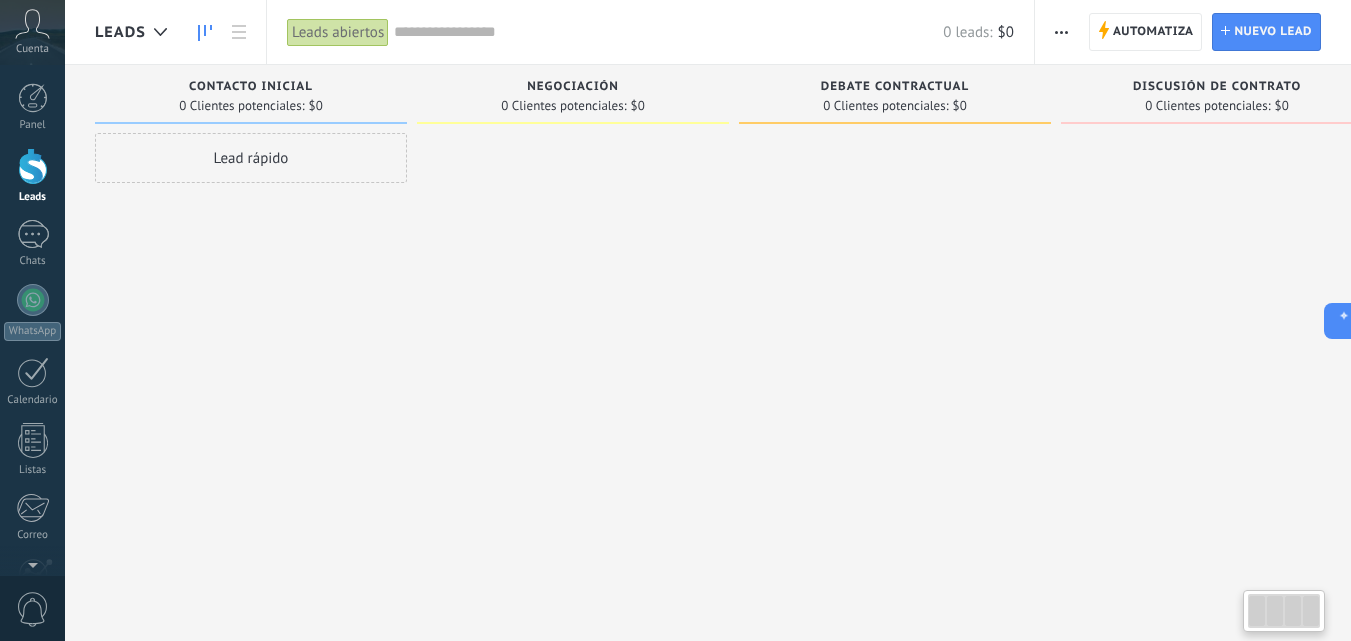 scroll, scrollTop: 0, scrollLeft: 52, axis: horizontal 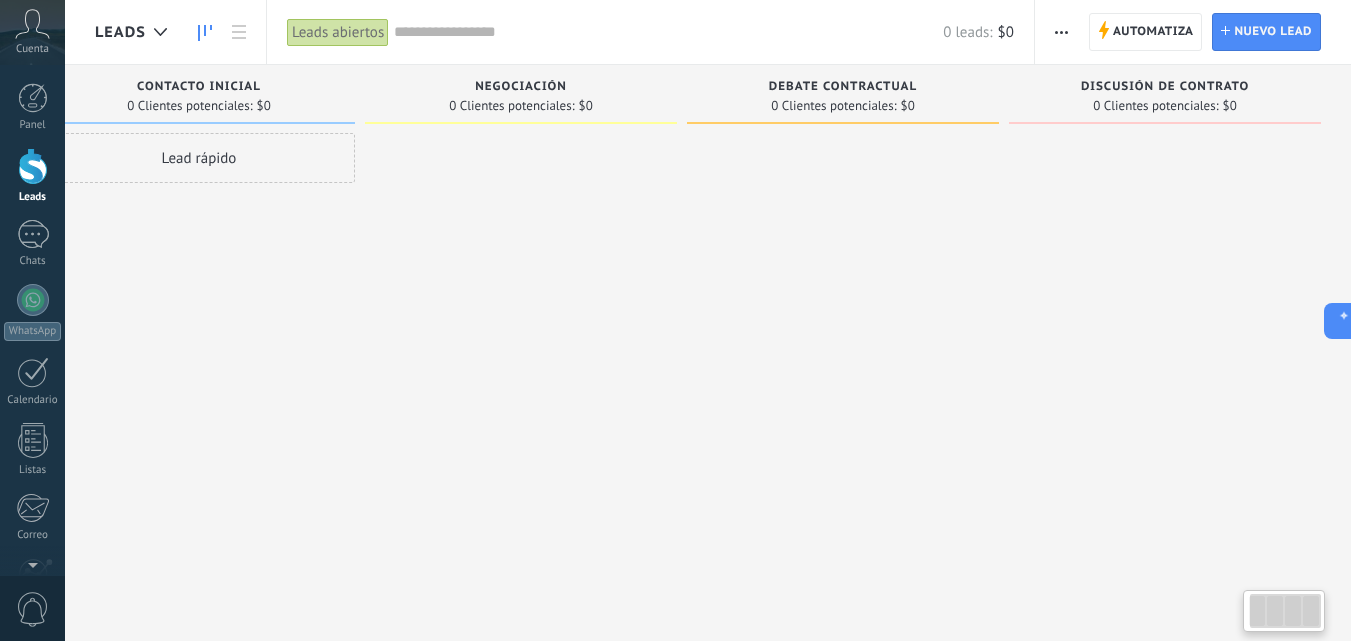 drag, startPoint x: 835, startPoint y: 454, endPoint x: 154, endPoint y: 387, distance: 684.28796 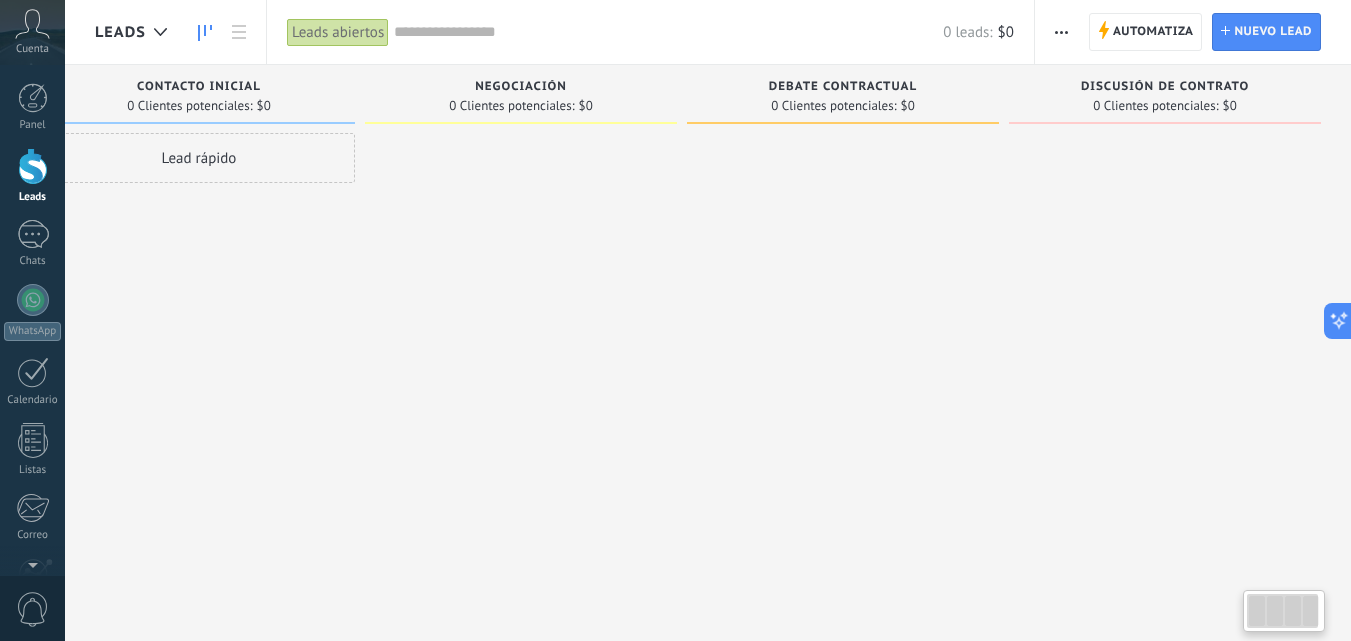 scroll, scrollTop: 0, scrollLeft: 0, axis: both 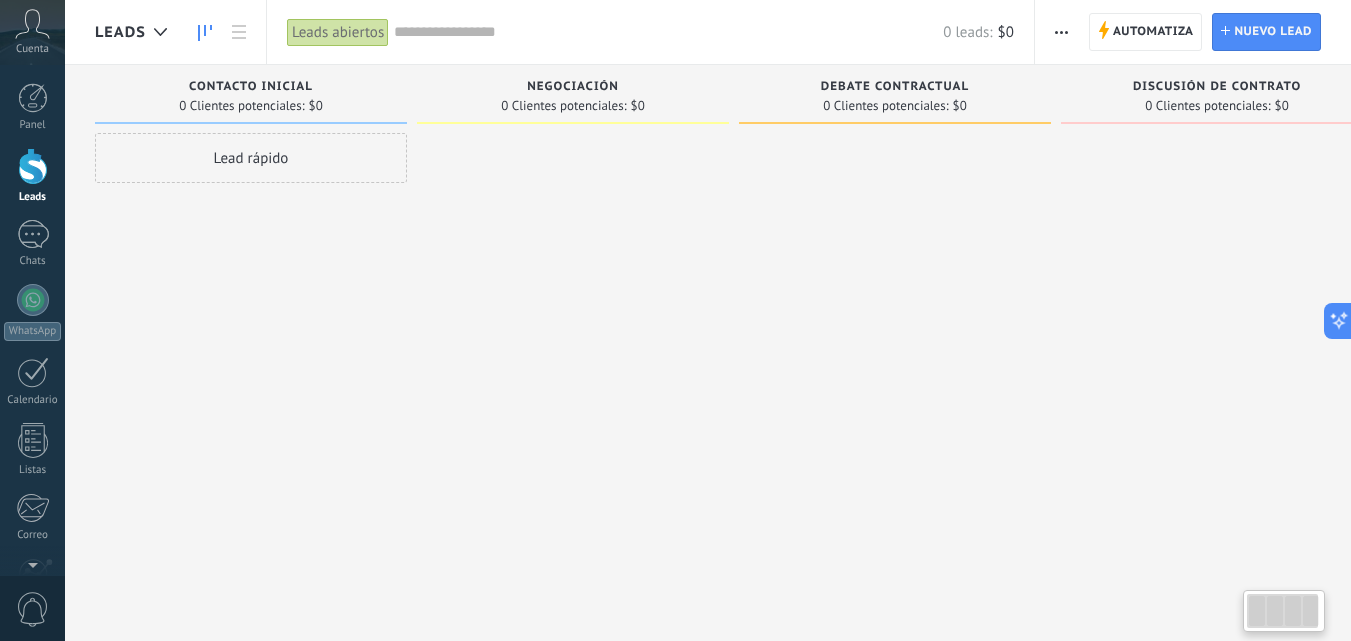 drag, startPoint x: 666, startPoint y: 288, endPoint x: 1365, endPoint y: 291, distance: 699.0064 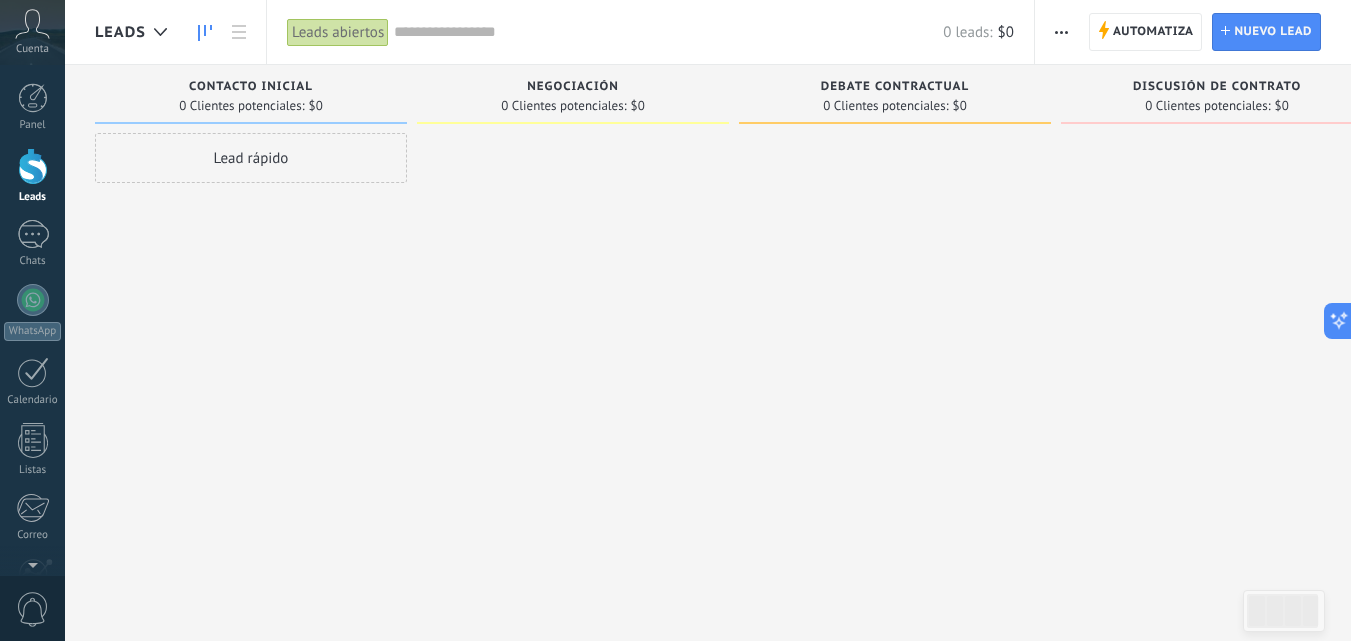 scroll, scrollTop: 0, scrollLeft: 52, axis: horizontal 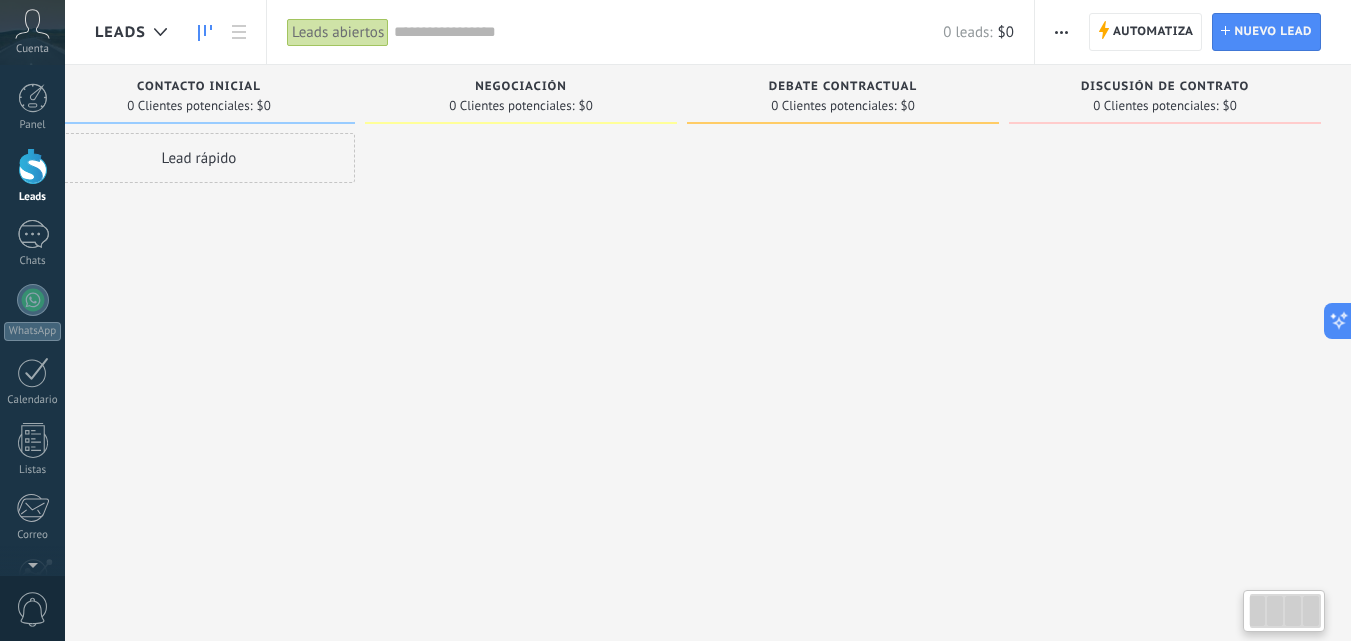 drag, startPoint x: 996, startPoint y: 285, endPoint x: 595, endPoint y: 289, distance: 401.01996 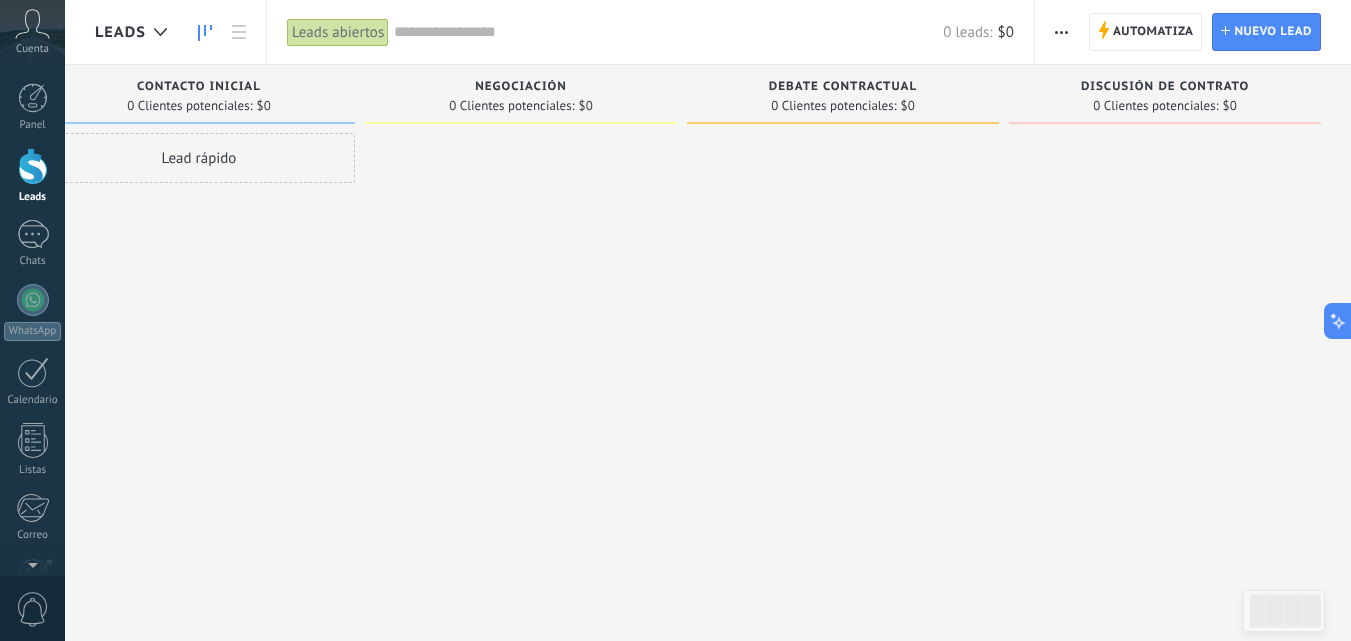 drag, startPoint x: 822, startPoint y: 344, endPoint x: 389, endPoint y: 303, distance: 434.93677 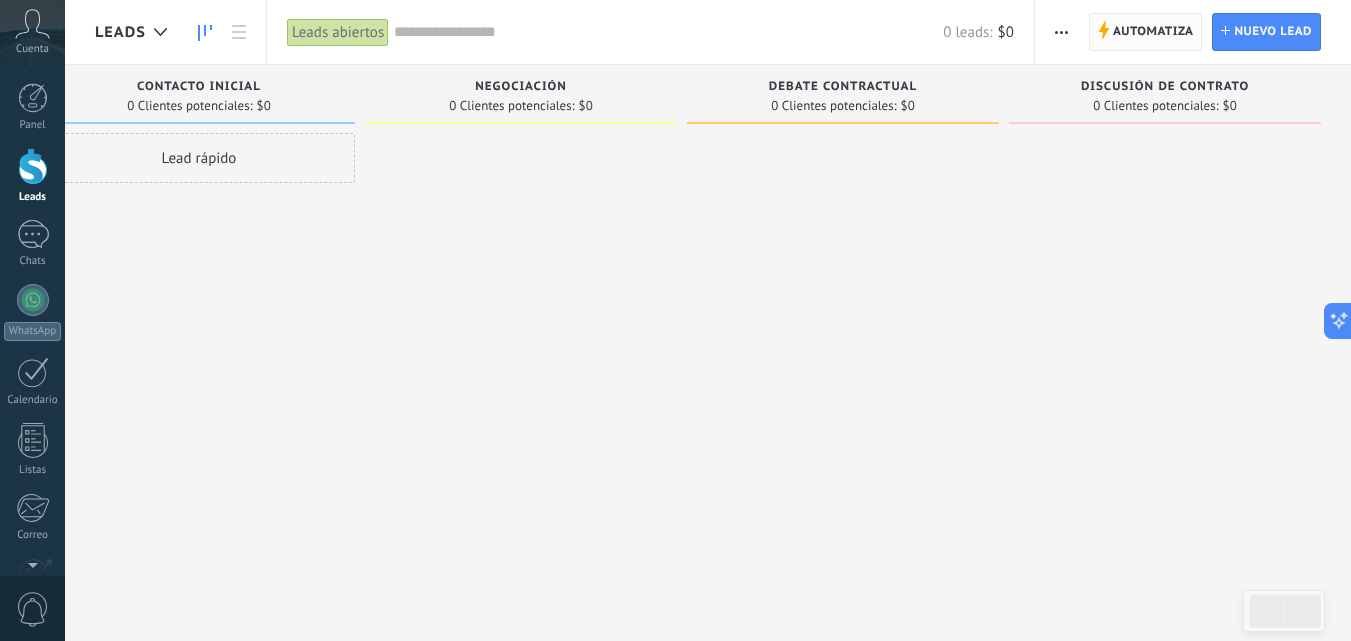 click on "Automatiza" at bounding box center (1153, 32) 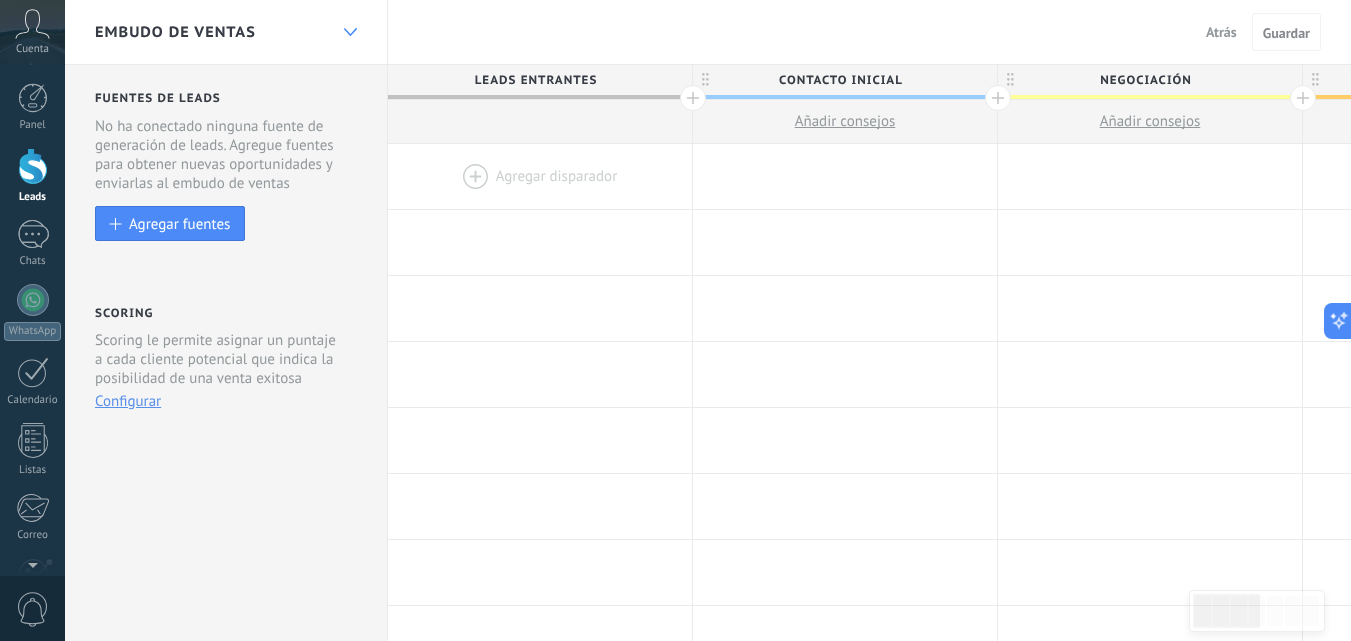 click at bounding box center (350, 32) 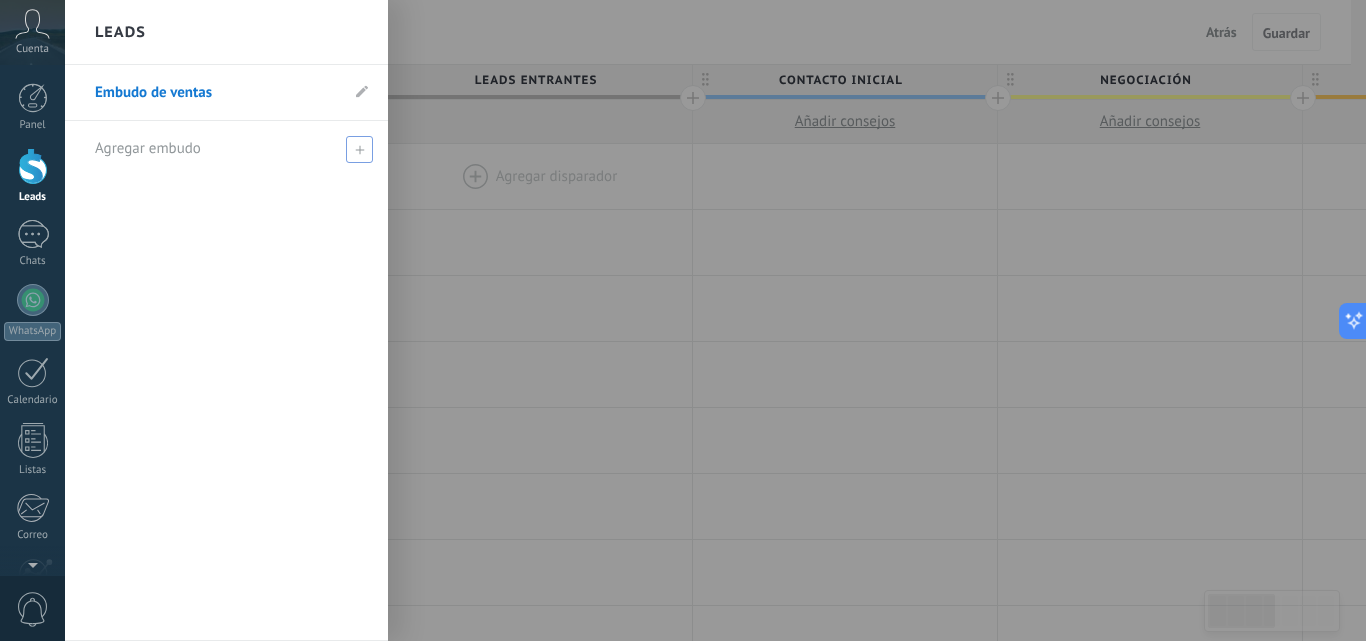 click 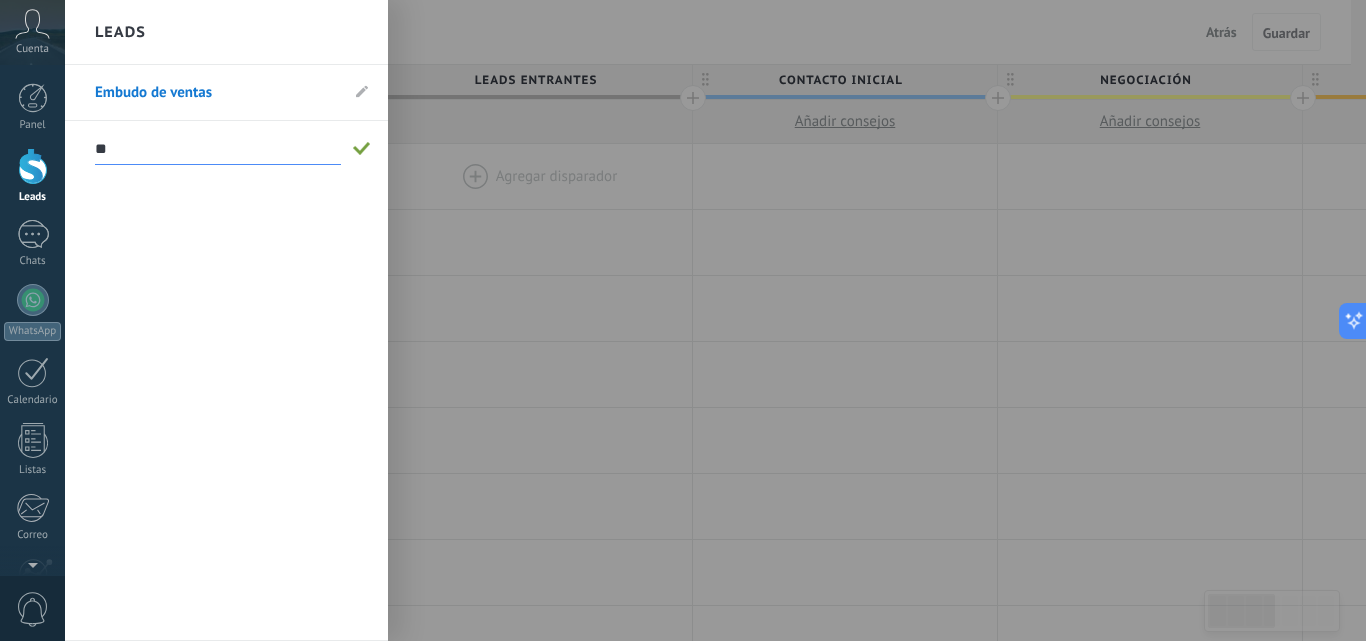 type on "*" 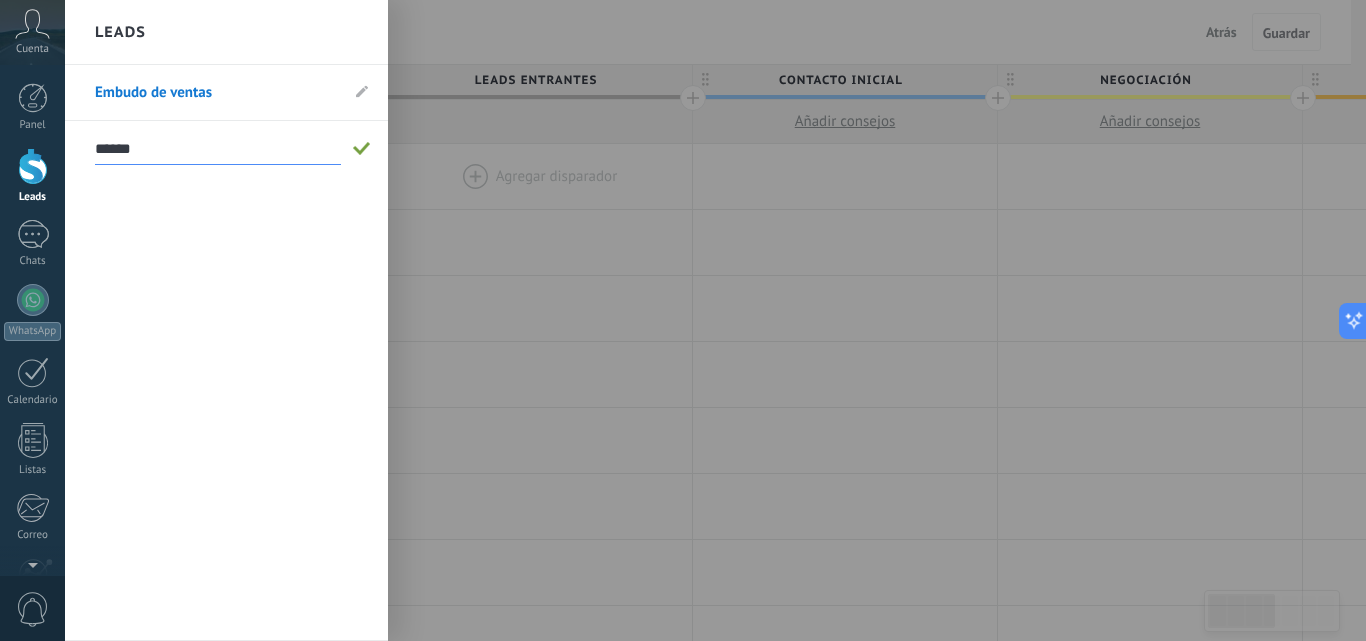 type on "******" 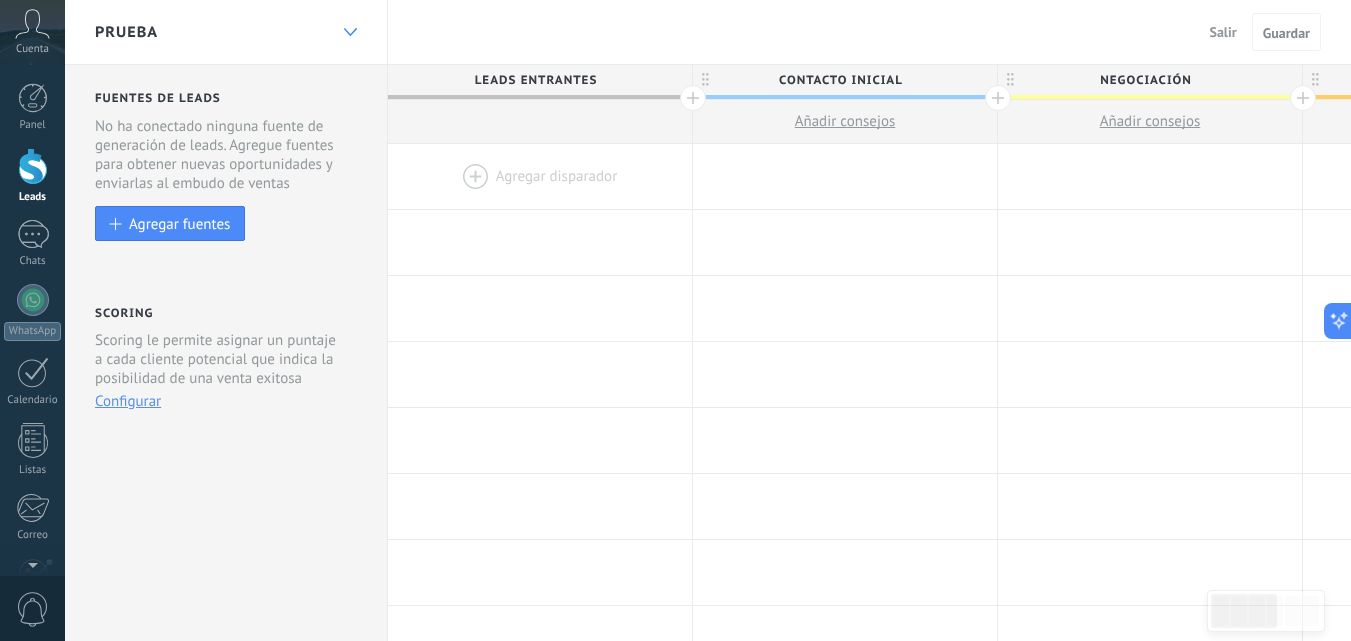 click 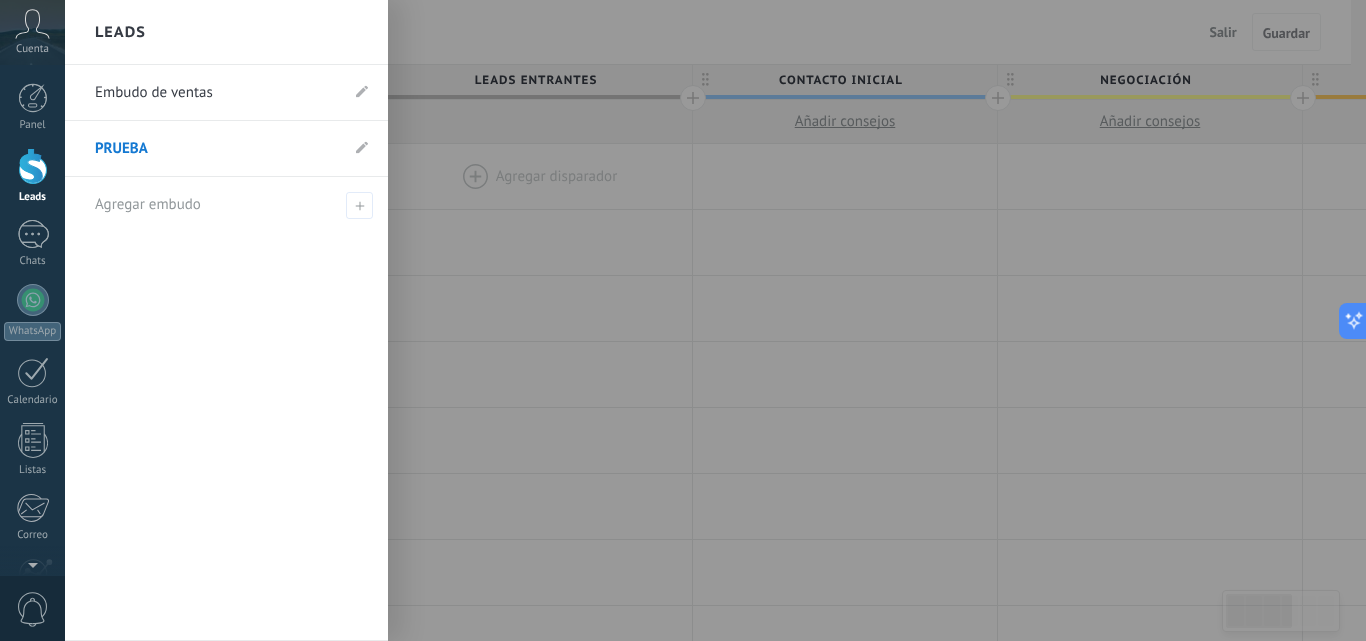 click on "Embudo de ventas" at bounding box center [216, 93] 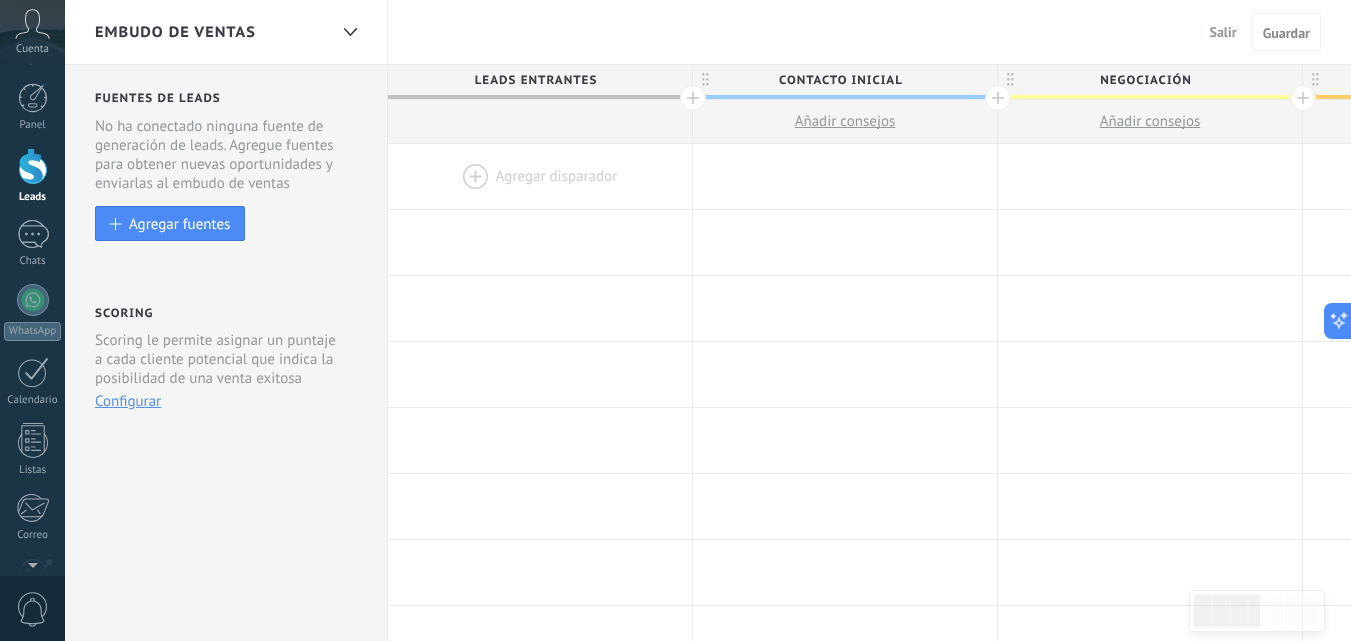 click on "Embudo de ventas" at bounding box center (226, 32) 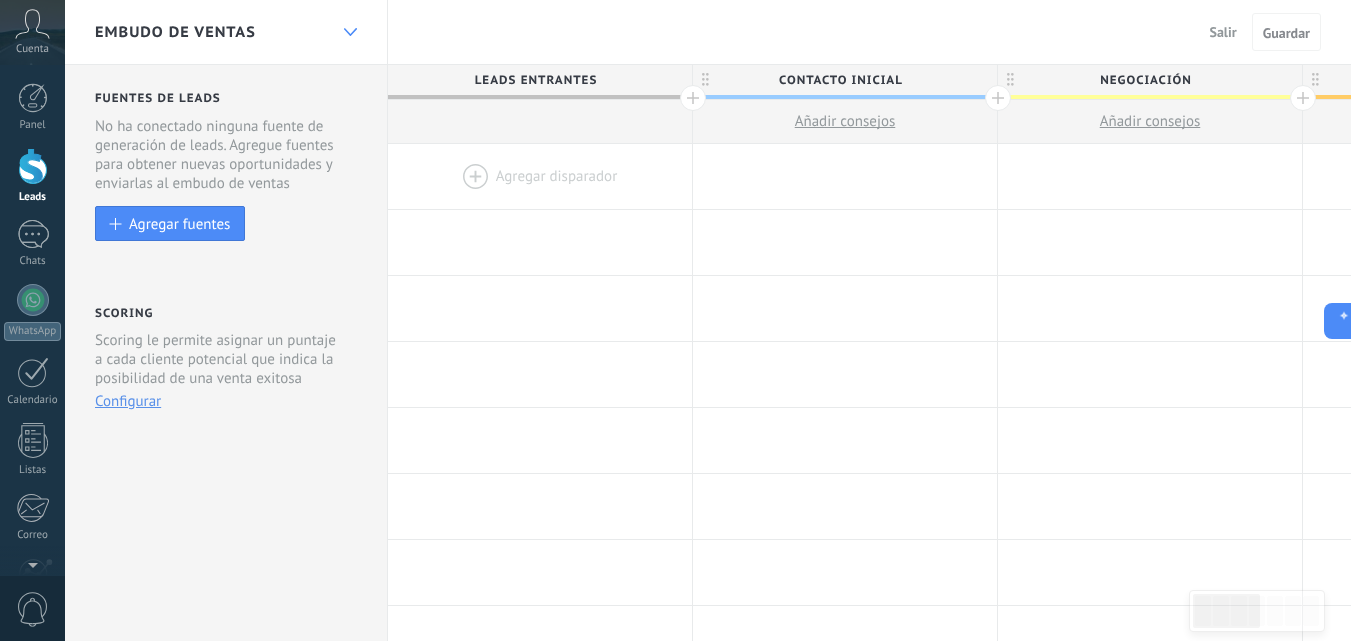 click 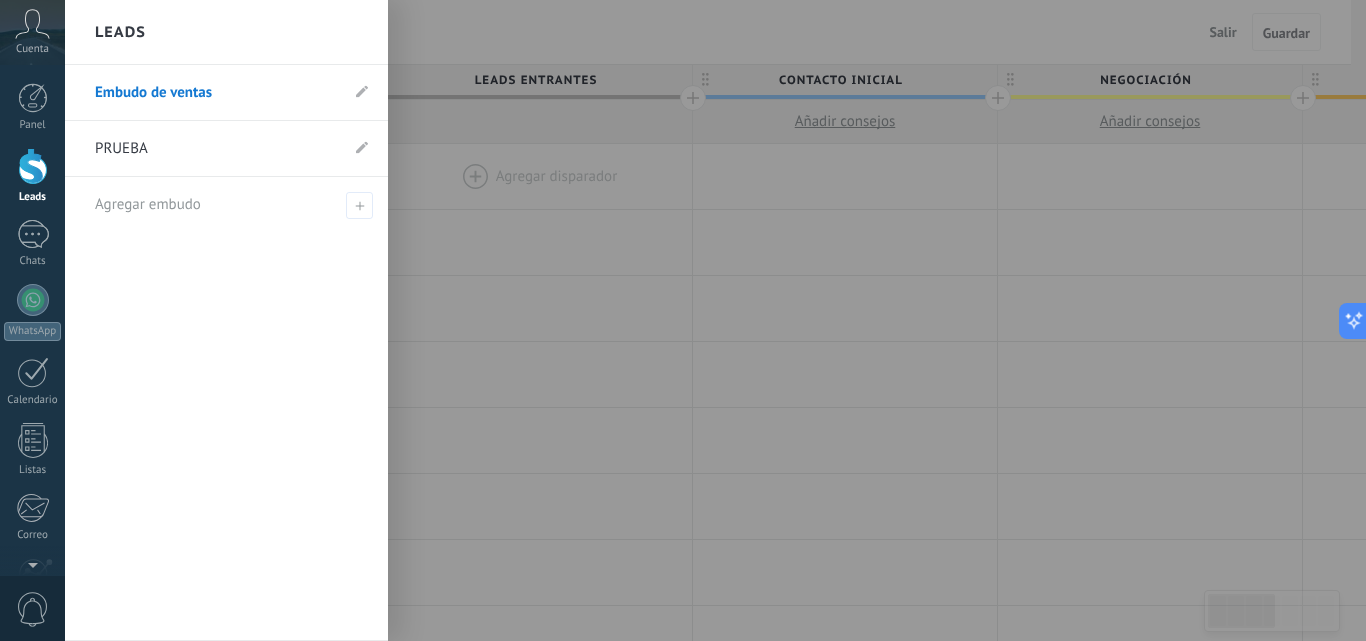 click on "PRUEBA" at bounding box center (216, 149) 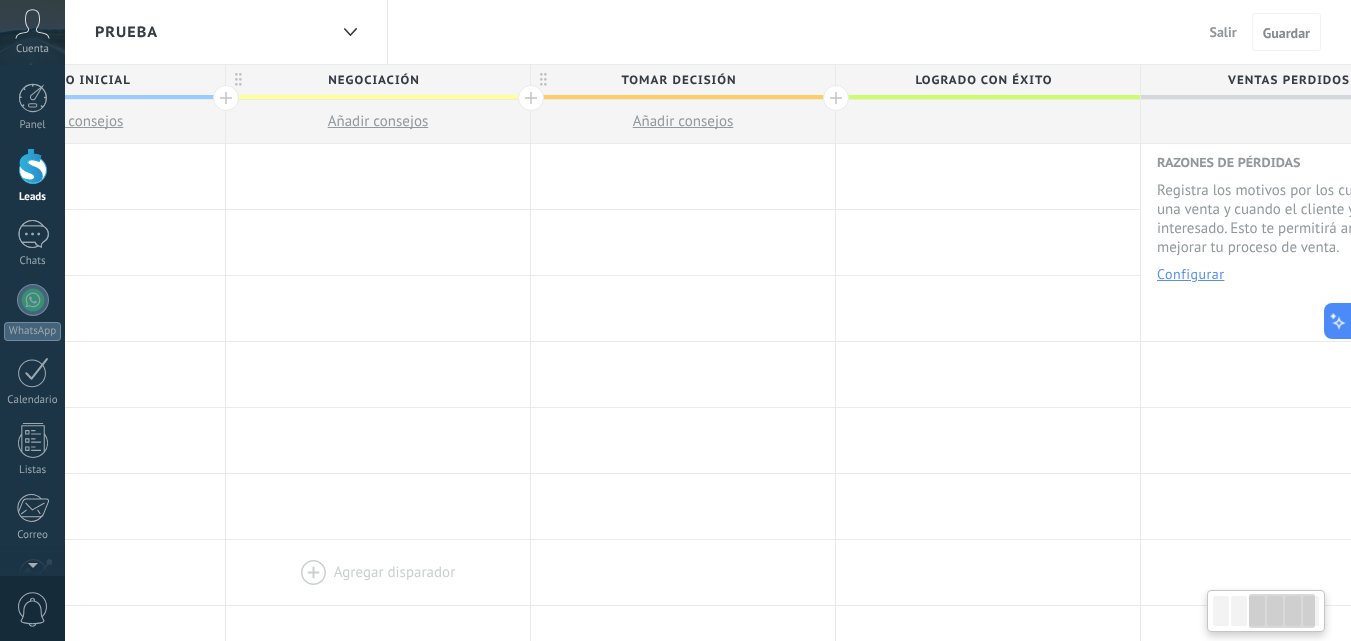 scroll, scrollTop: 0, scrollLeft: 0, axis: both 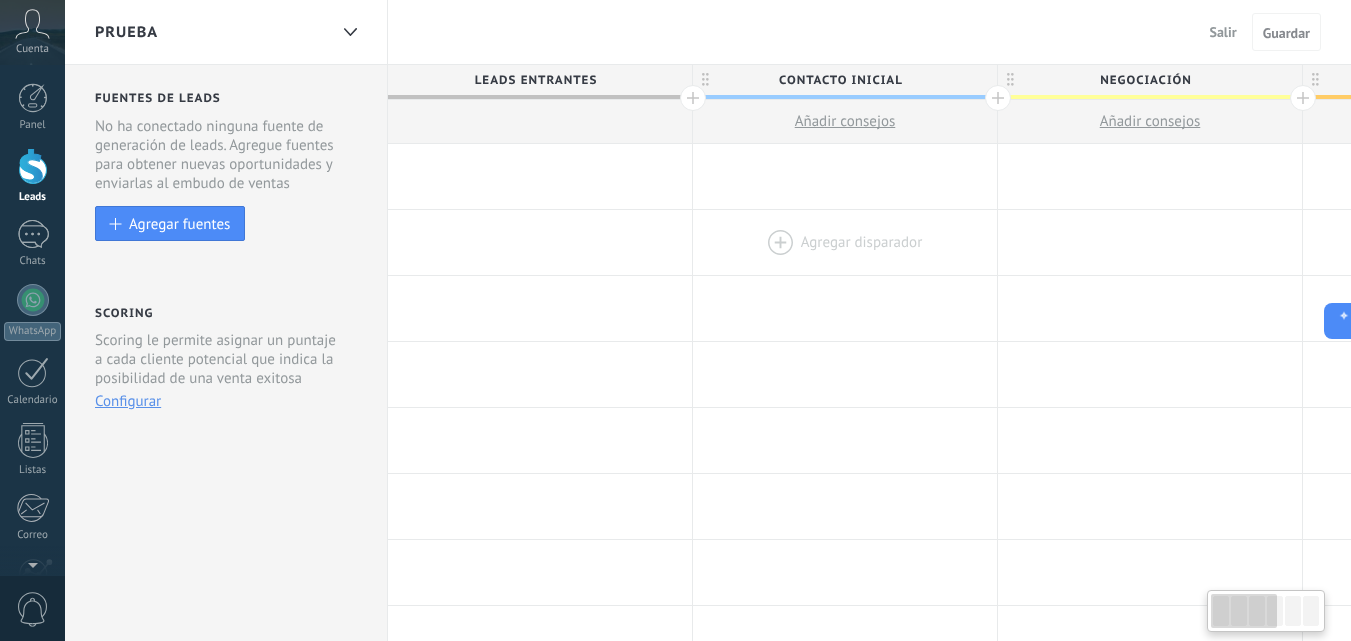 drag, startPoint x: 1229, startPoint y: 613, endPoint x: 942, endPoint y: 260, distance: 454.94833 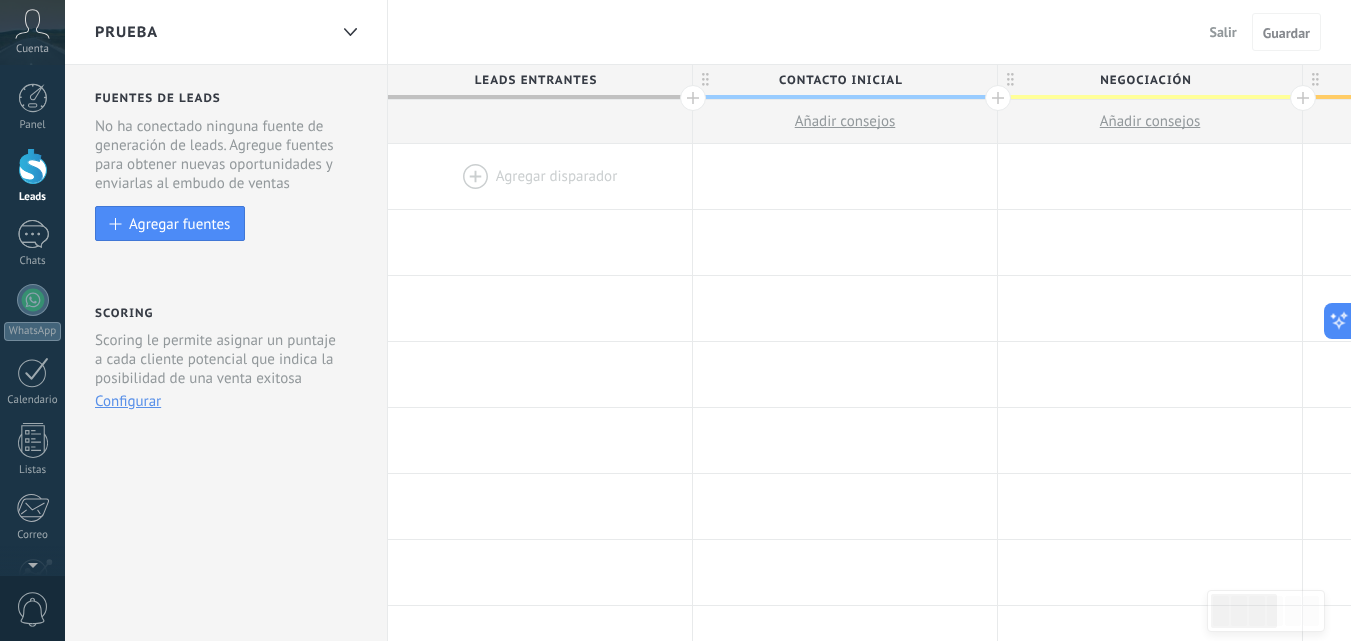 click on "Contacto inicial" at bounding box center [840, 80] 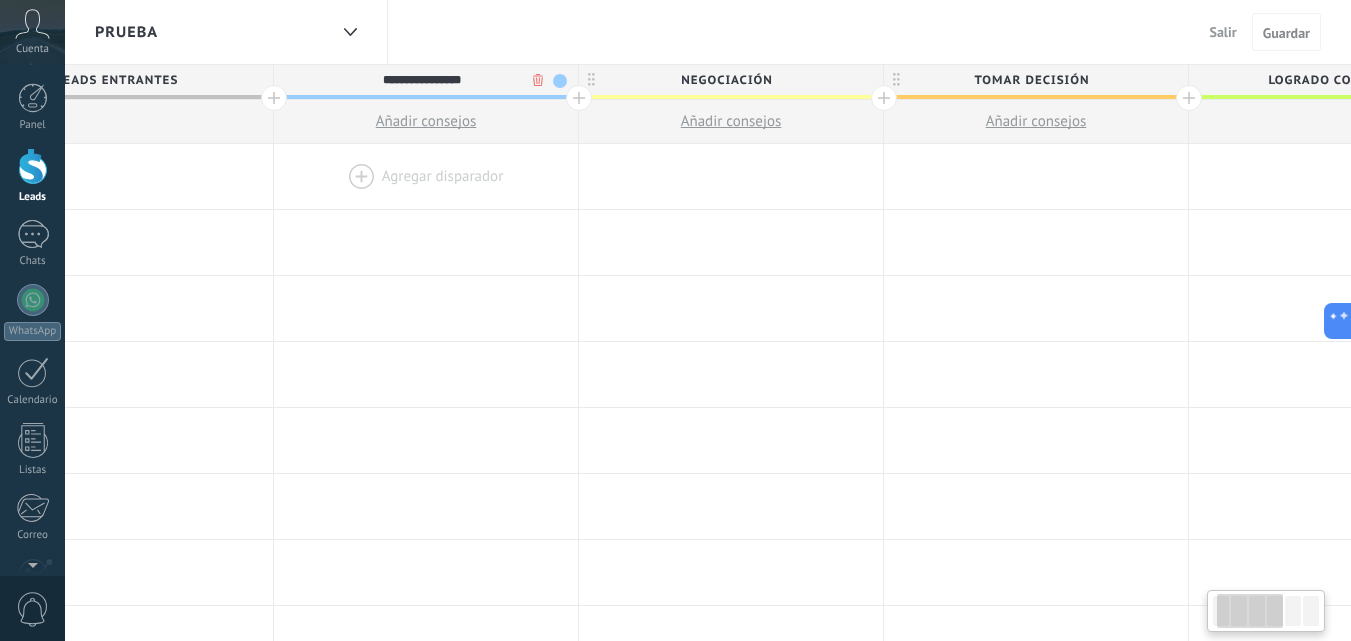 scroll, scrollTop: 0, scrollLeft: 492, axis: horizontal 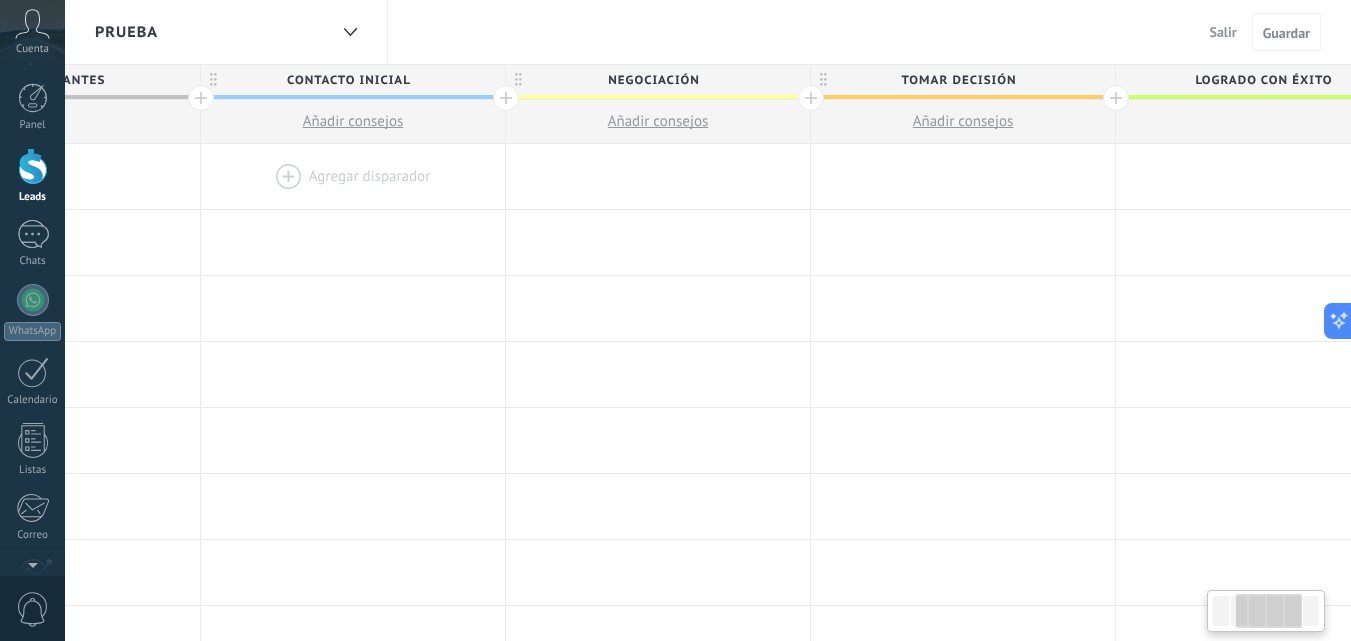 drag, startPoint x: 971, startPoint y: 186, endPoint x: 479, endPoint y: 194, distance: 492.06503 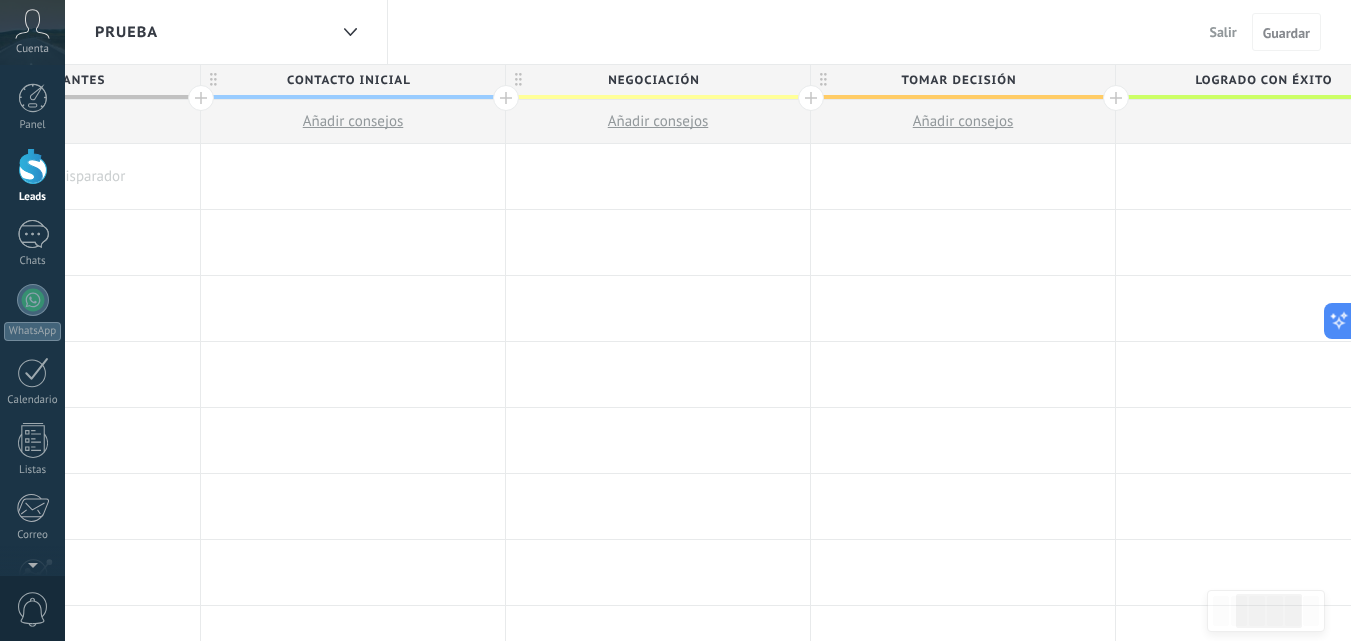 click at bounding box center [506, 98] 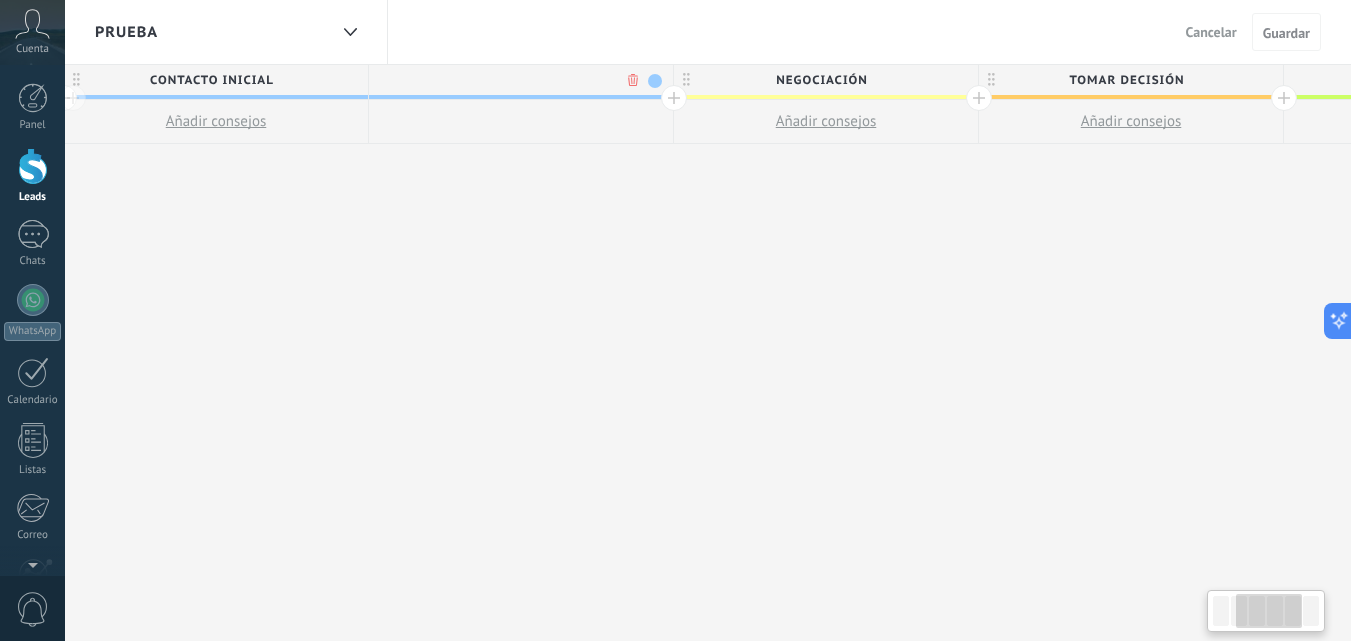 scroll, scrollTop: 0, scrollLeft: 640, axis: horizontal 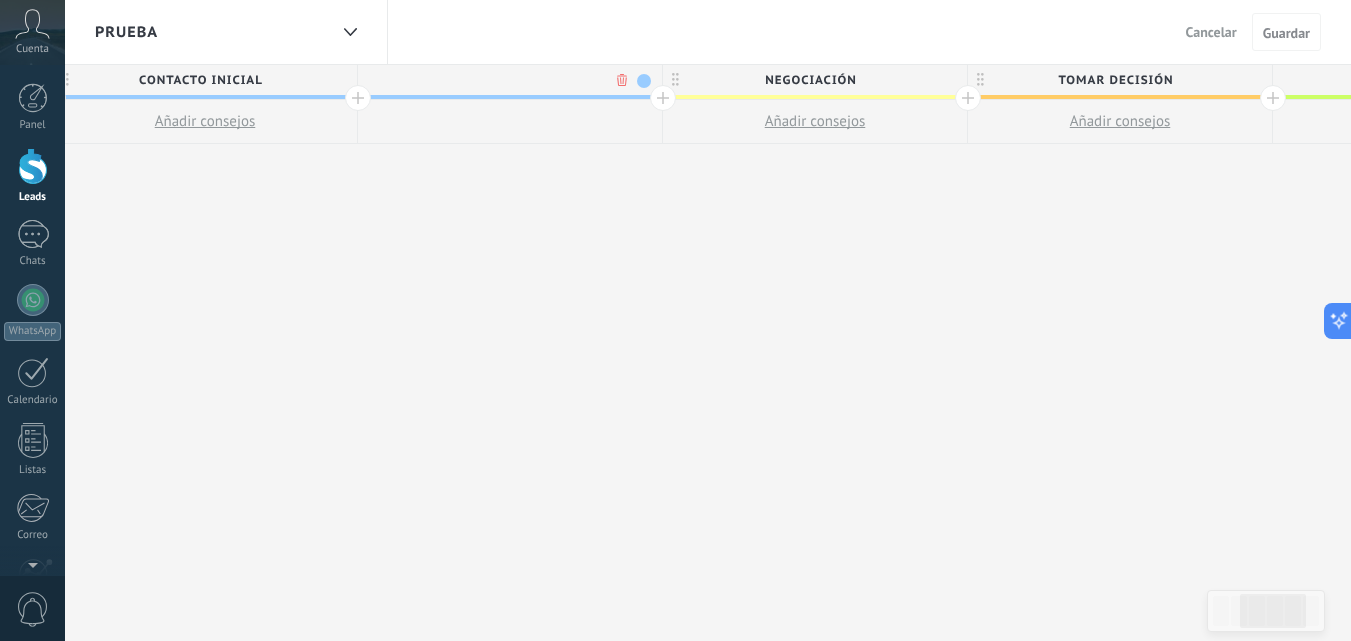 click at bounding box center [505, 80] 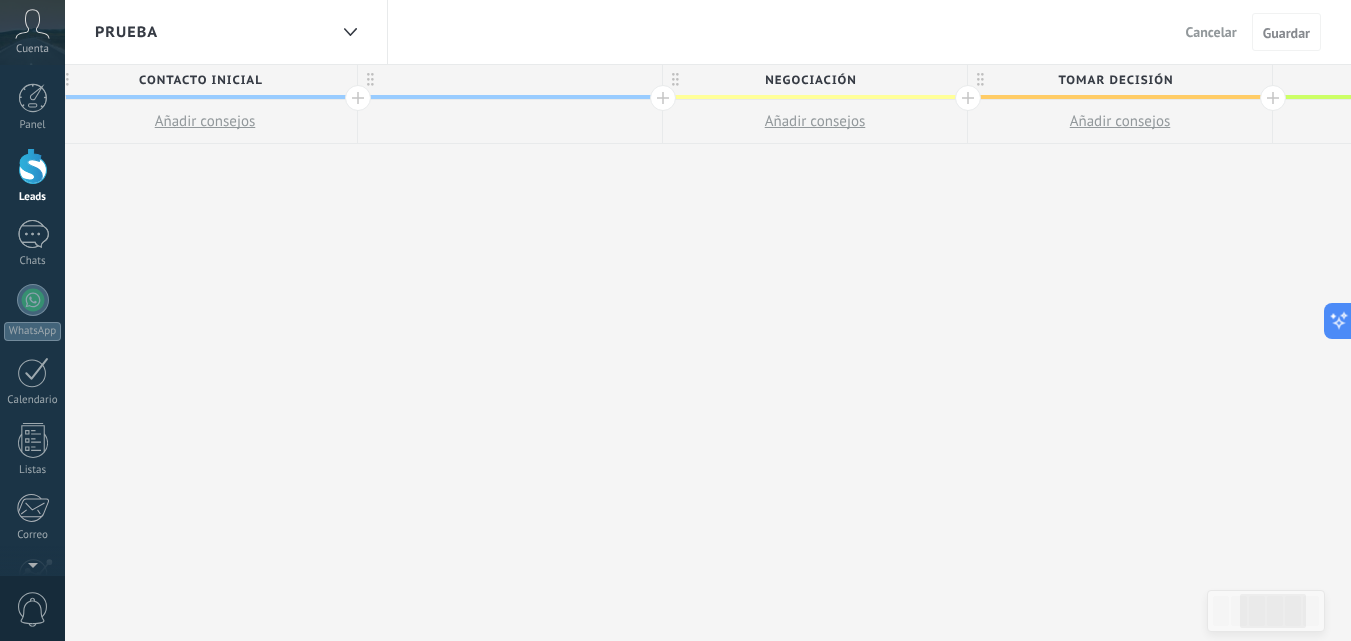 click at bounding box center (510, 80) 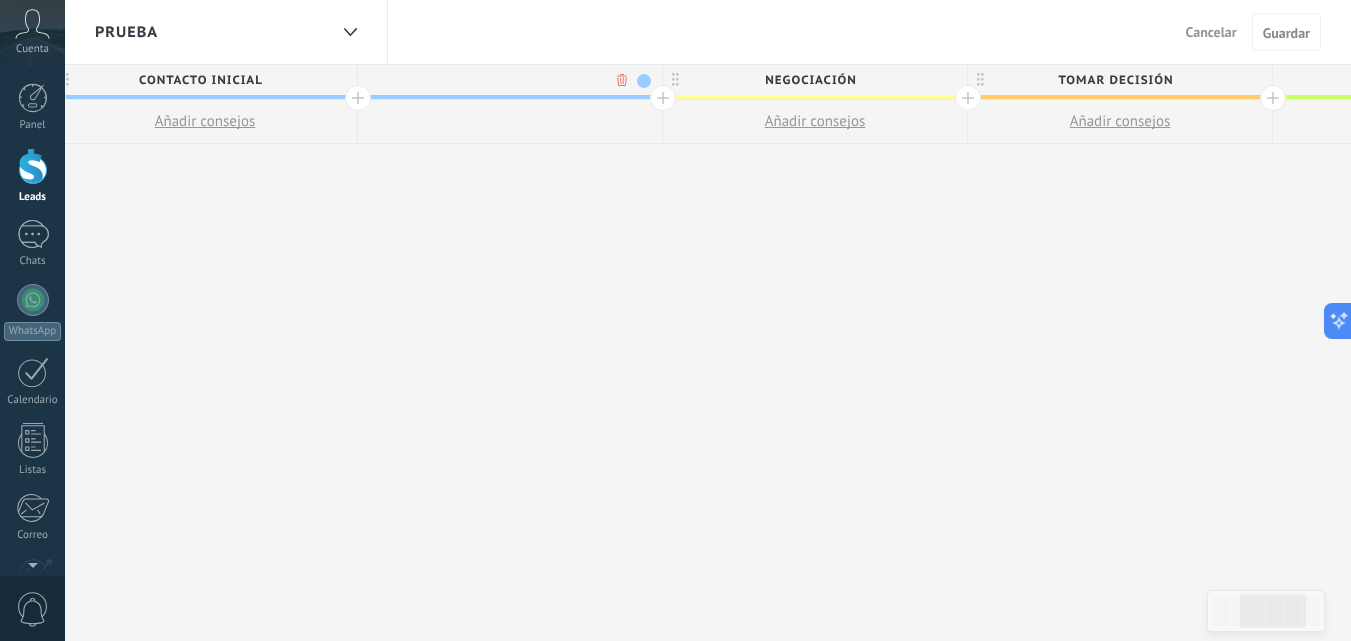 click at bounding box center [505, 80] 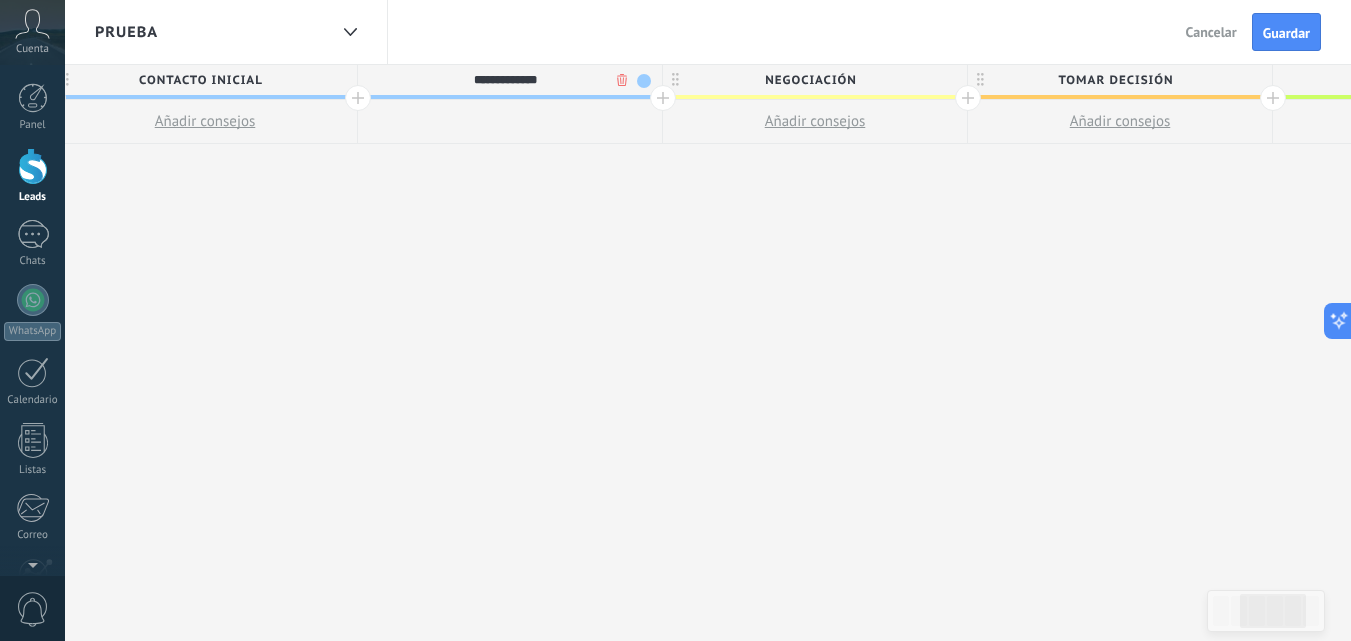 type on "**********" 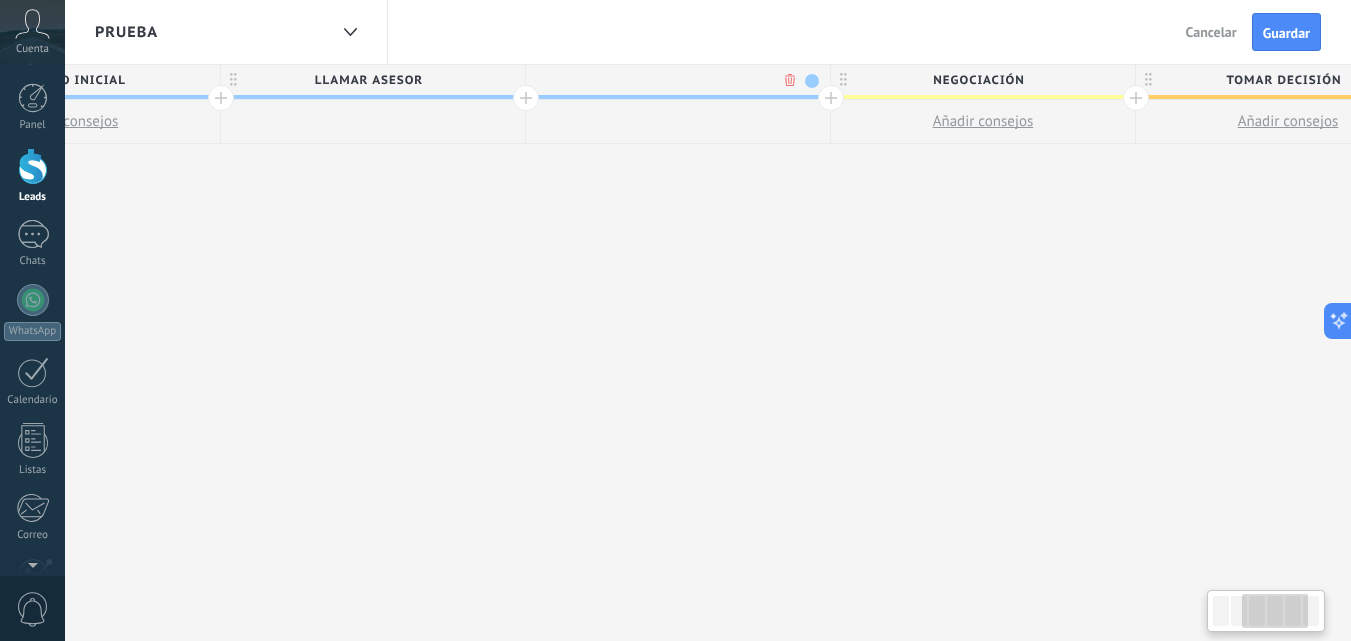 scroll, scrollTop: 0, scrollLeft: 788, axis: horizontal 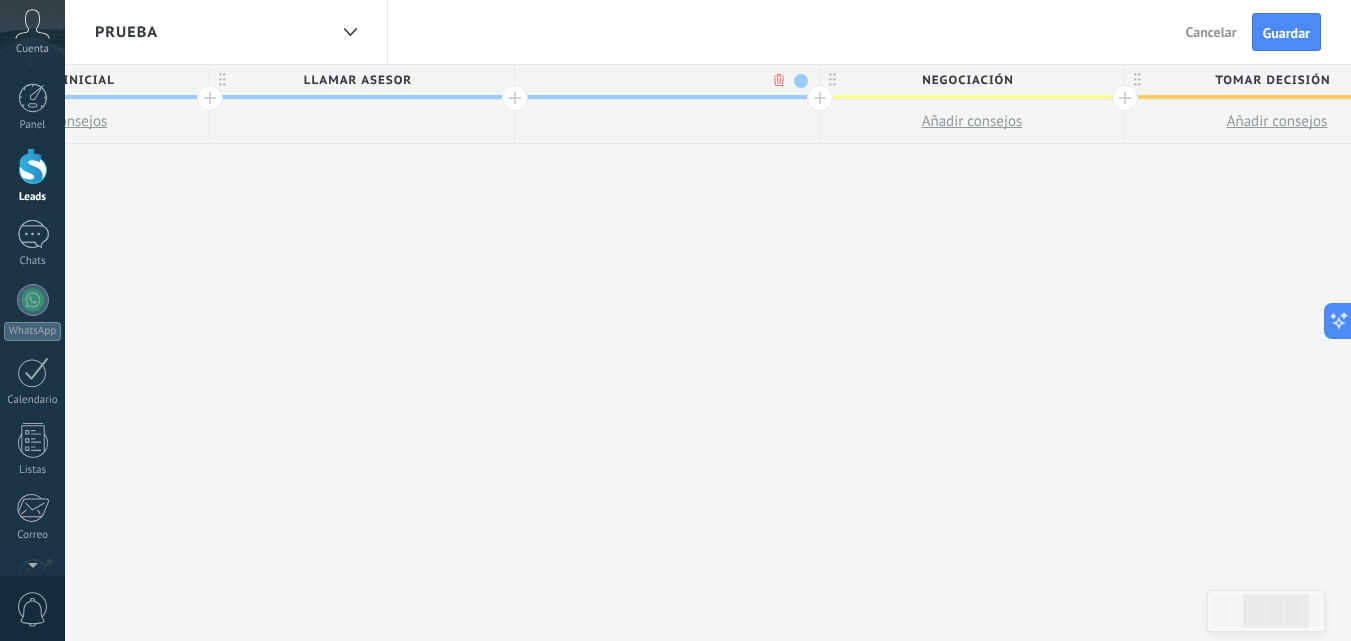 type on "*" 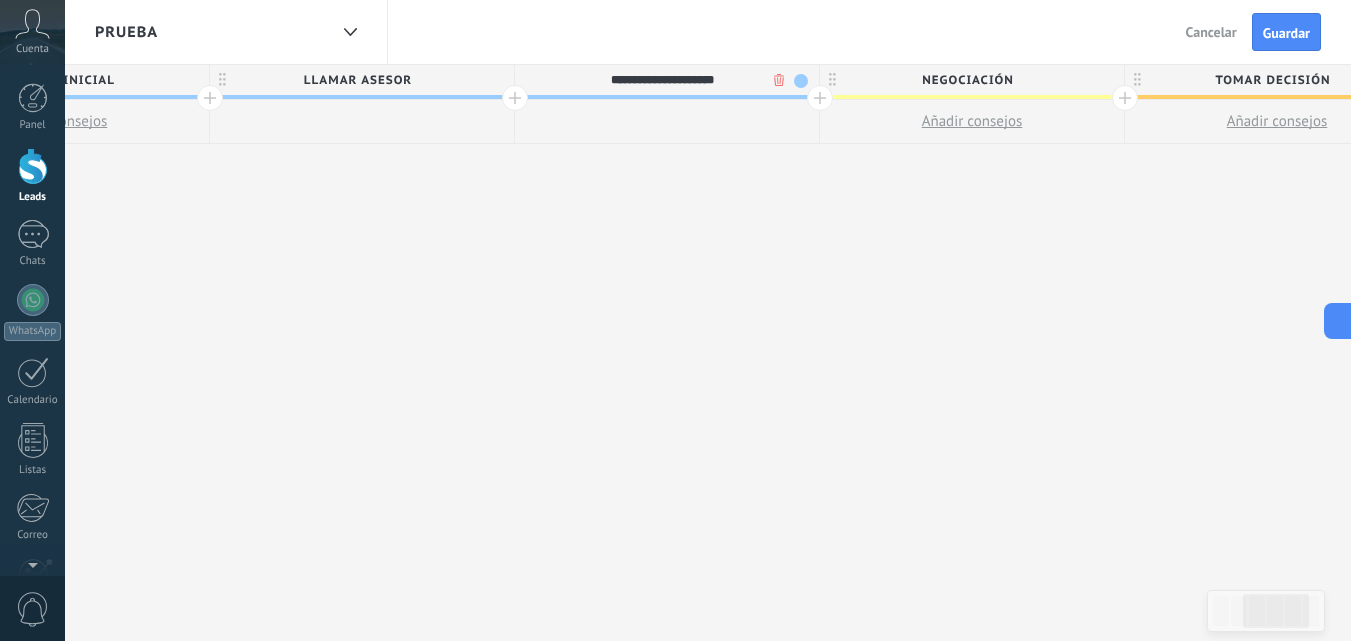 type on "**********" 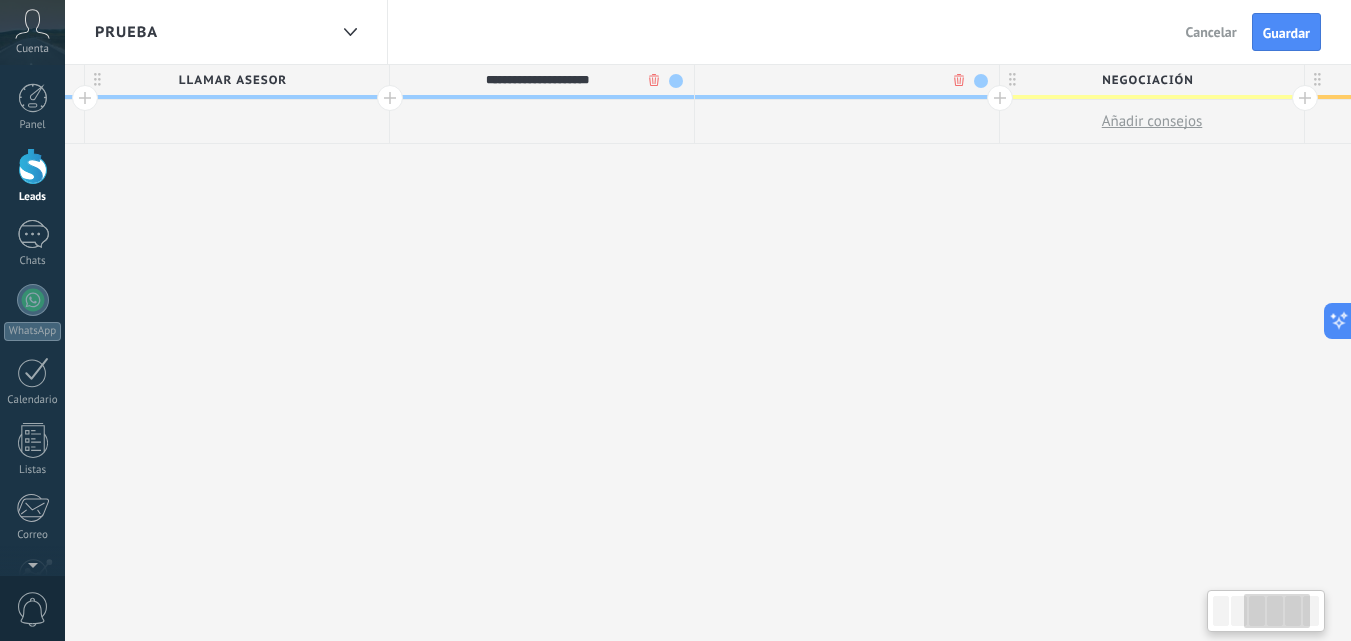 scroll, scrollTop: 0, scrollLeft: 936, axis: horizontal 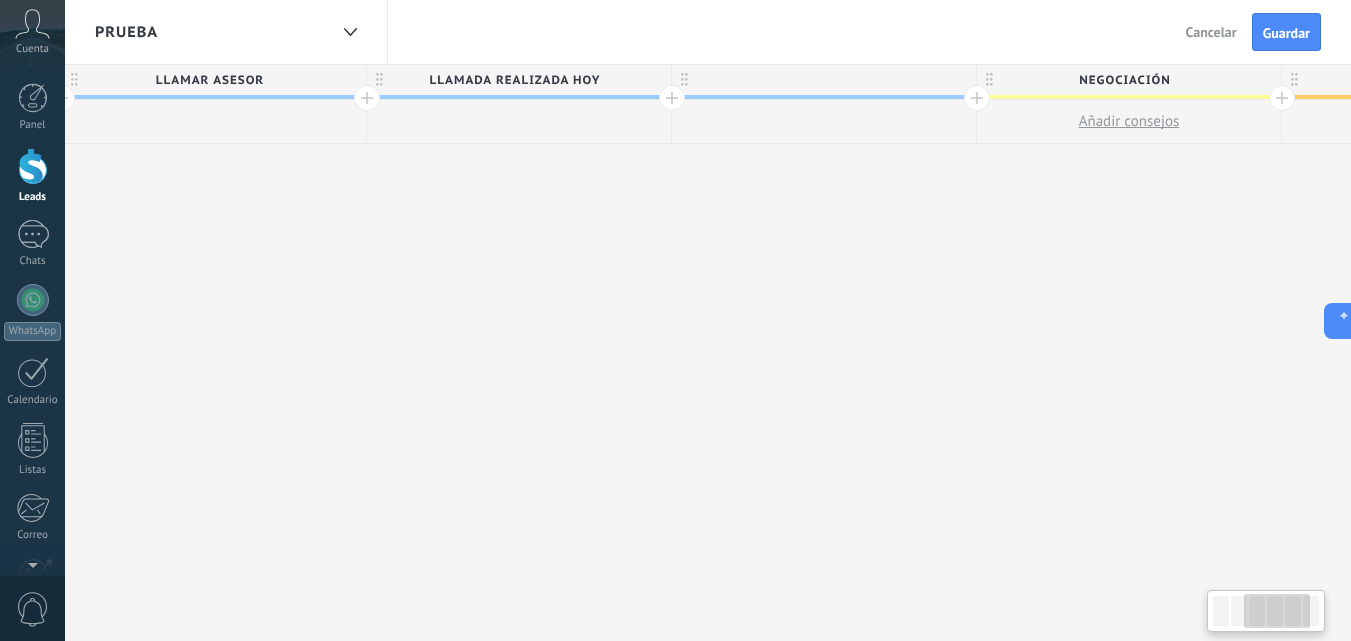 drag, startPoint x: 567, startPoint y: 286, endPoint x: 899, endPoint y: 116, distance: 372.9933 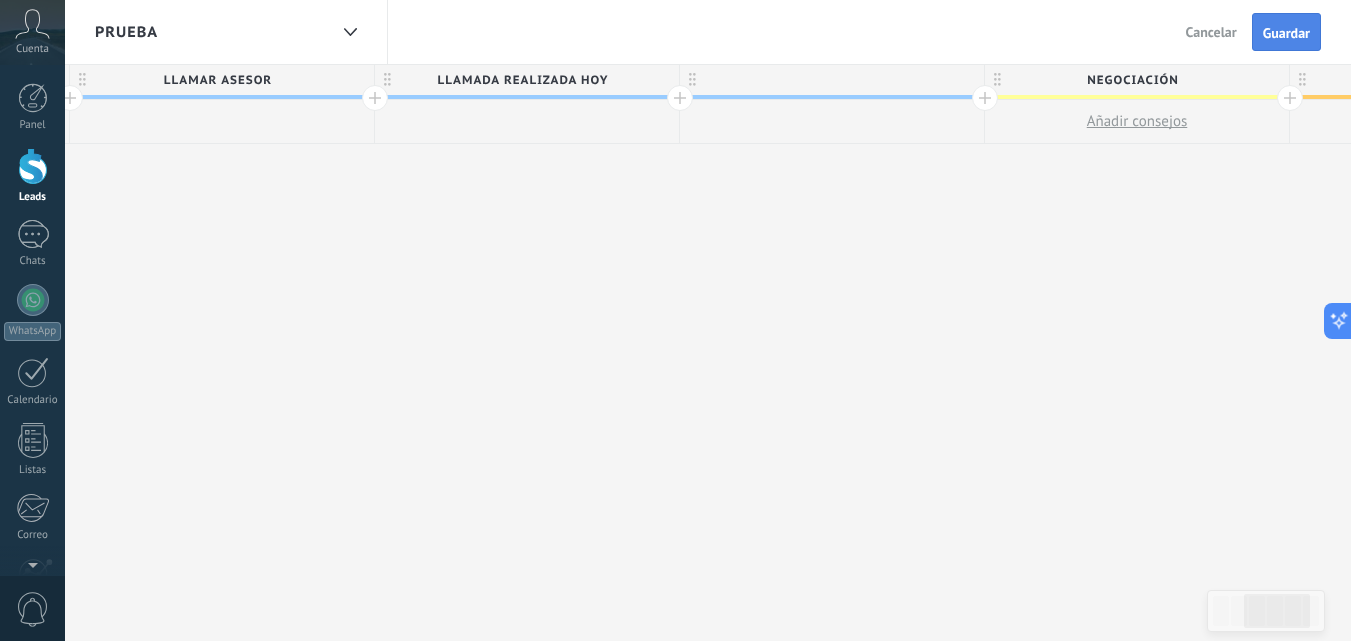 click on "Guardar" at bounding box center (1286, 32) 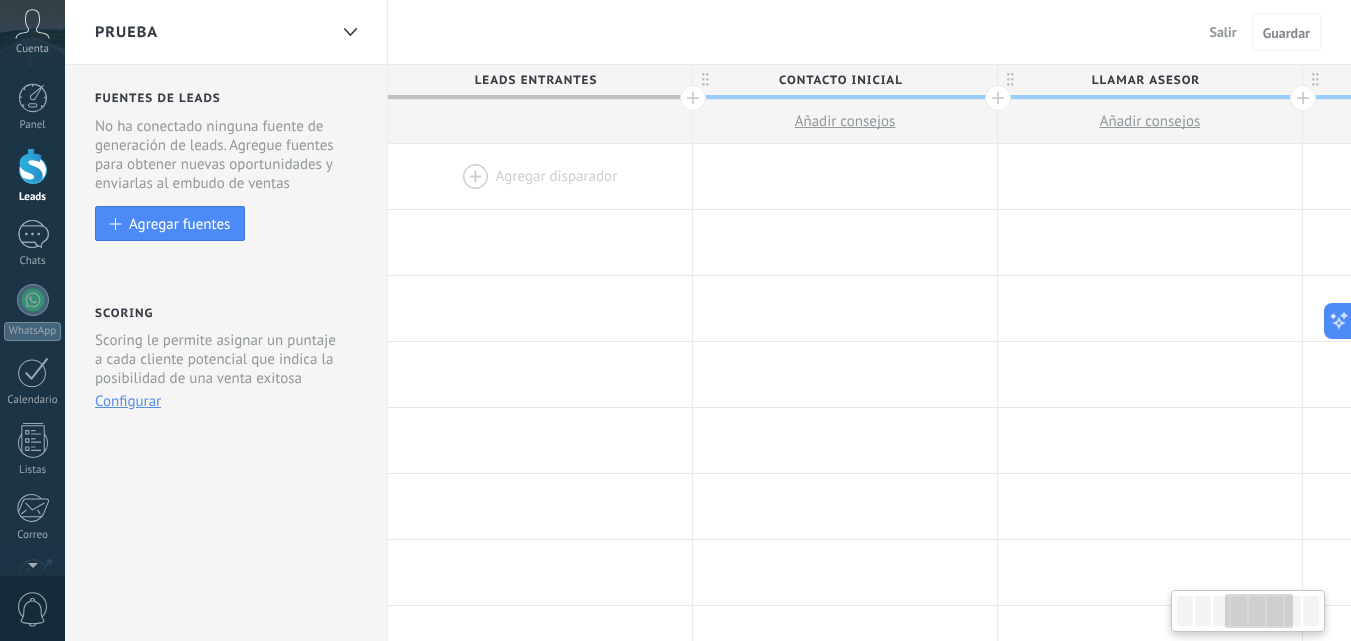 scroll, scrollTop: 0, scrollLeft: 928, axis: horizontal 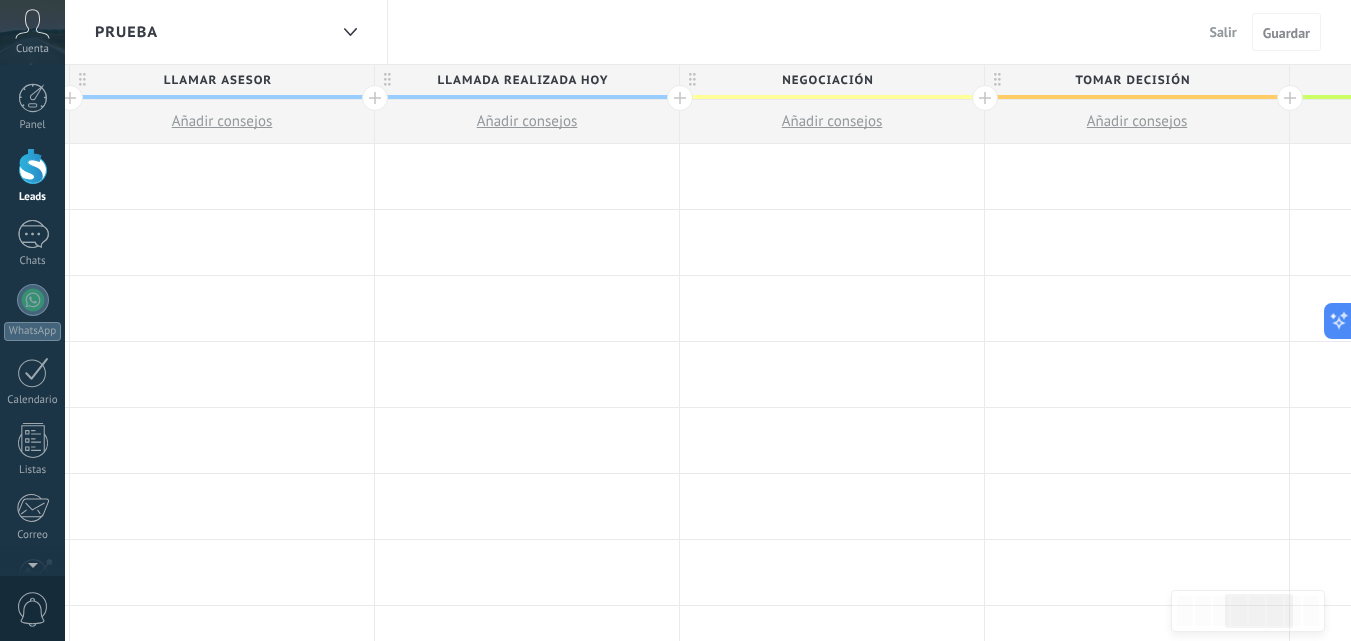 click at bounding box center (680, 98) 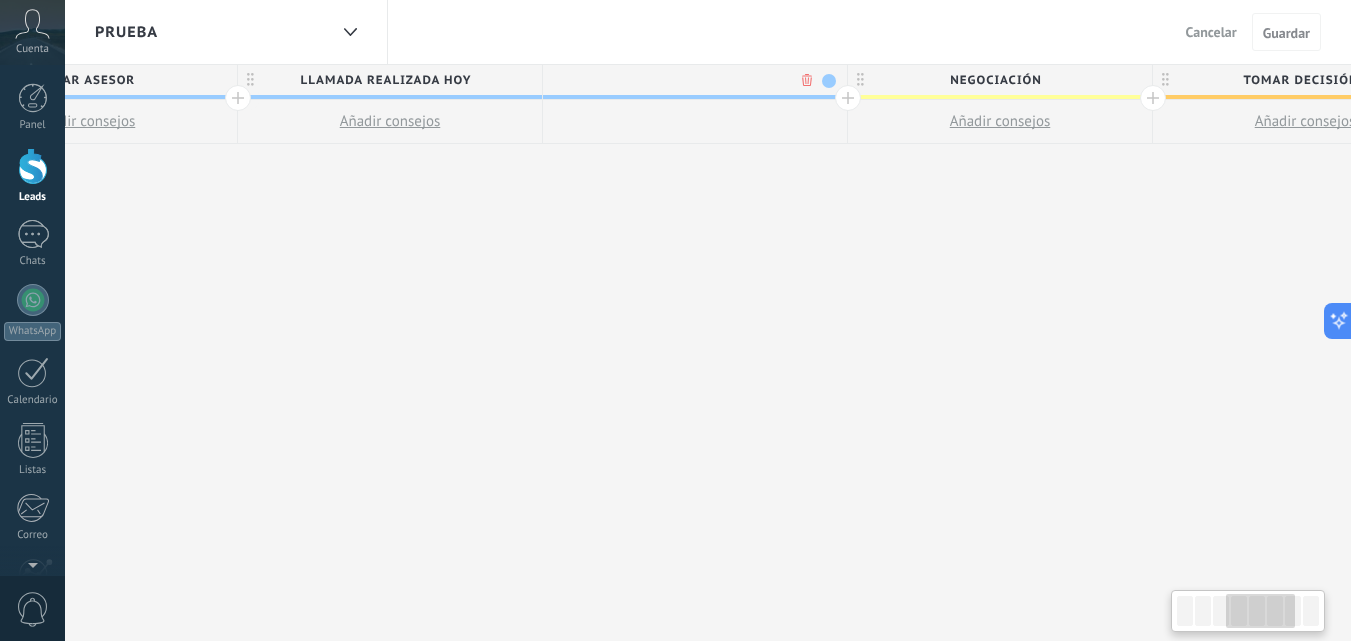 scroll, scrollTop: 0, scrollLeft: 1076, axis: horizontal 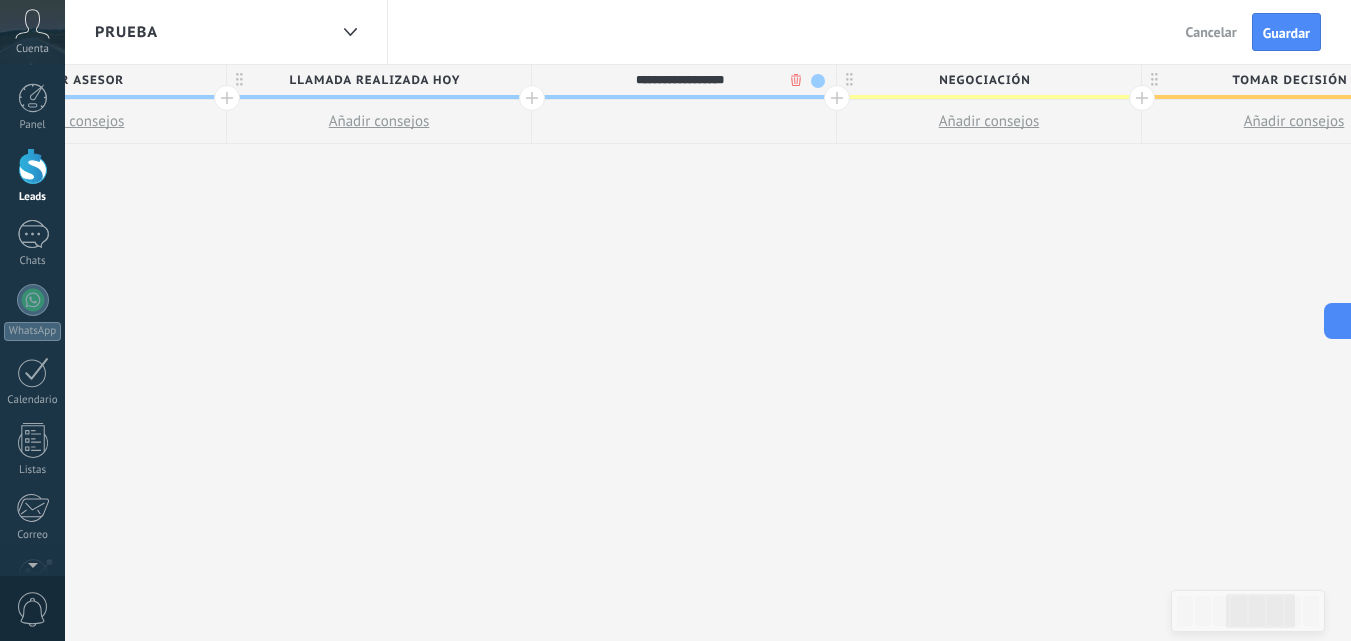 type on "**********" 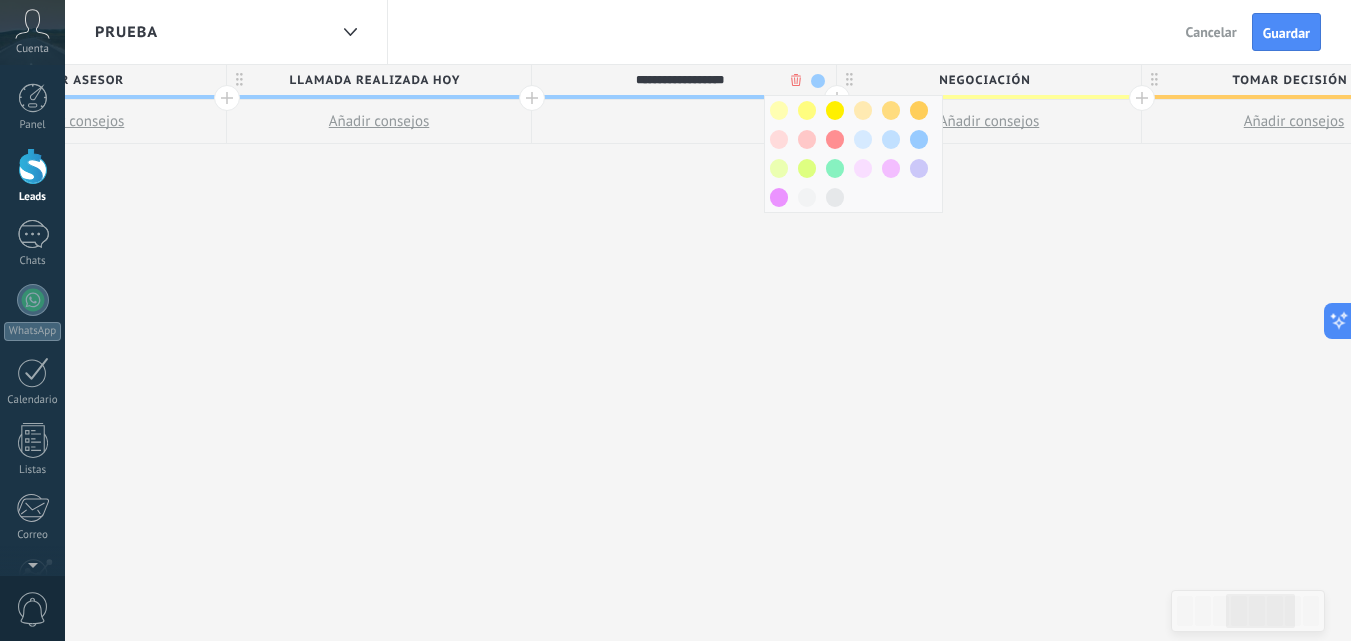 click at bounding box center (835, 139) 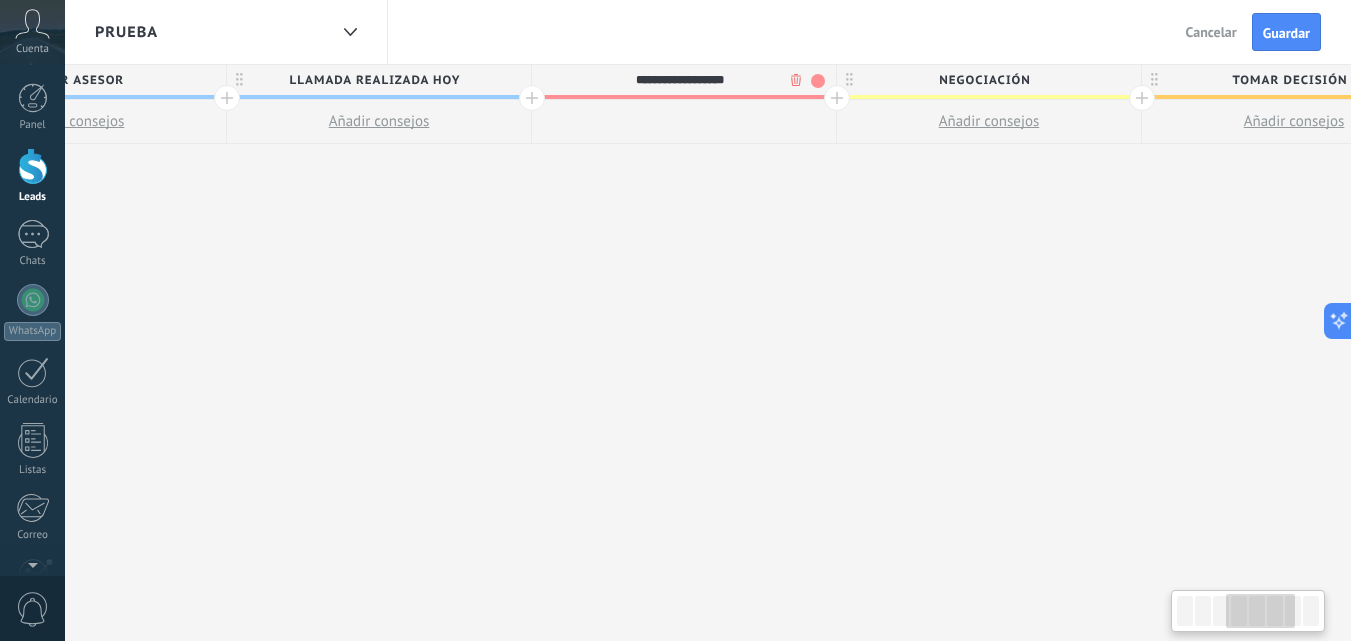 scroll, scrollTop: 0, scrollLeft: 1078, axis: horizontal 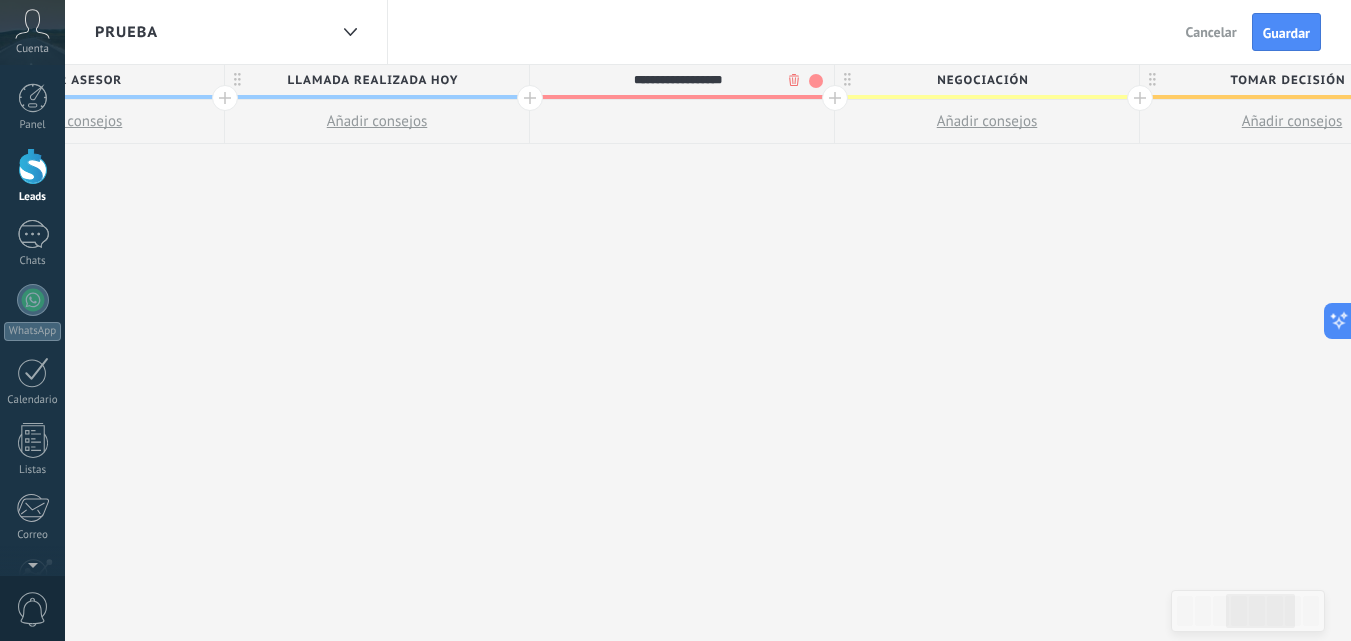 click at bounding box center (835, 98) 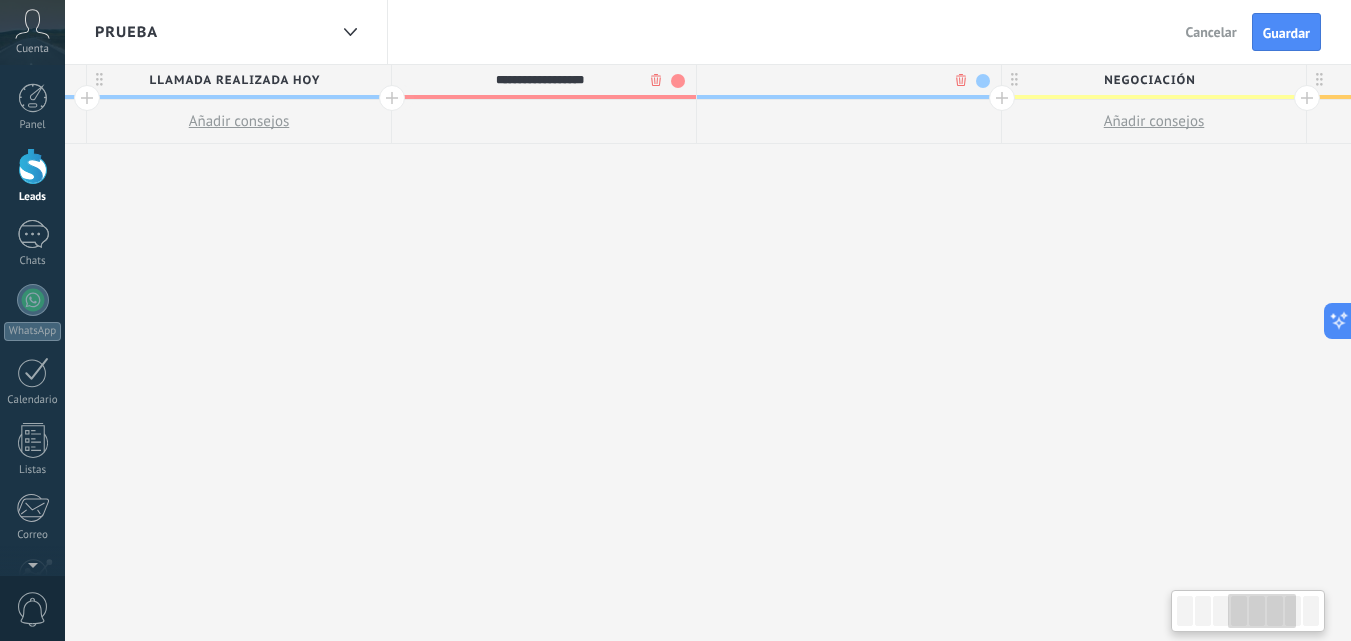 scroll, scrollTop: 0, scrollLeft: 1226, axis: horizontal 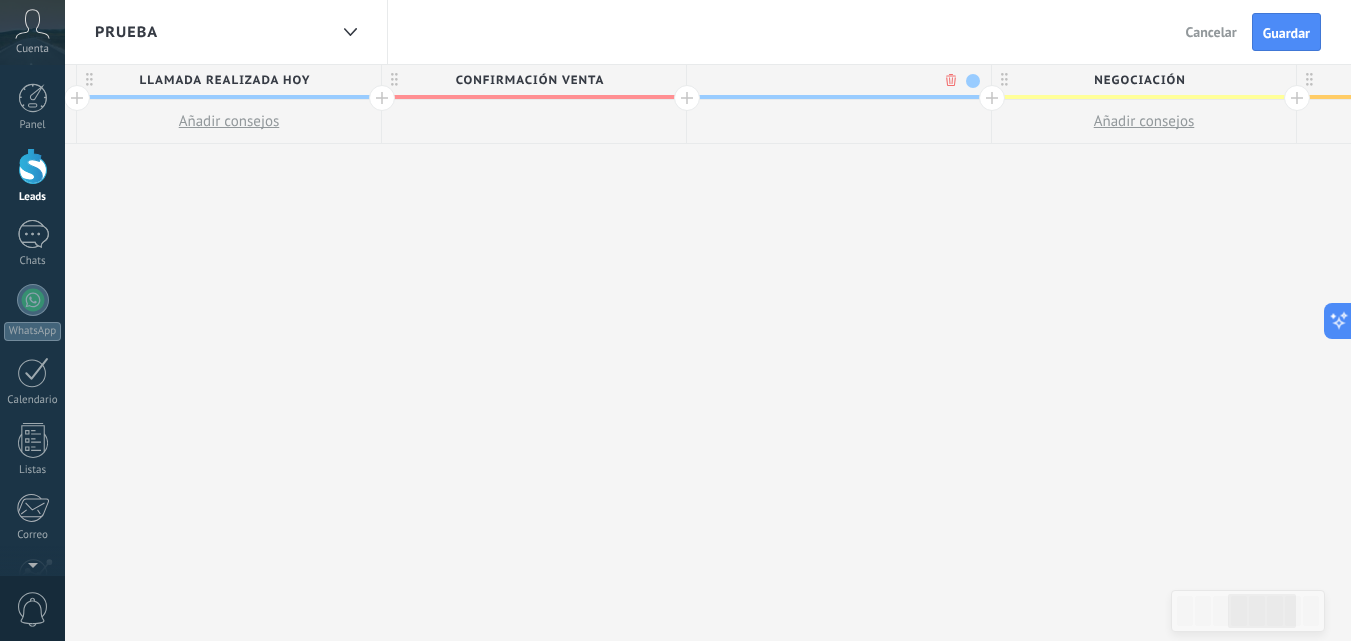 click on "PRUEBA Salir Cancelar Guardar" at bounding box center [708, 32] 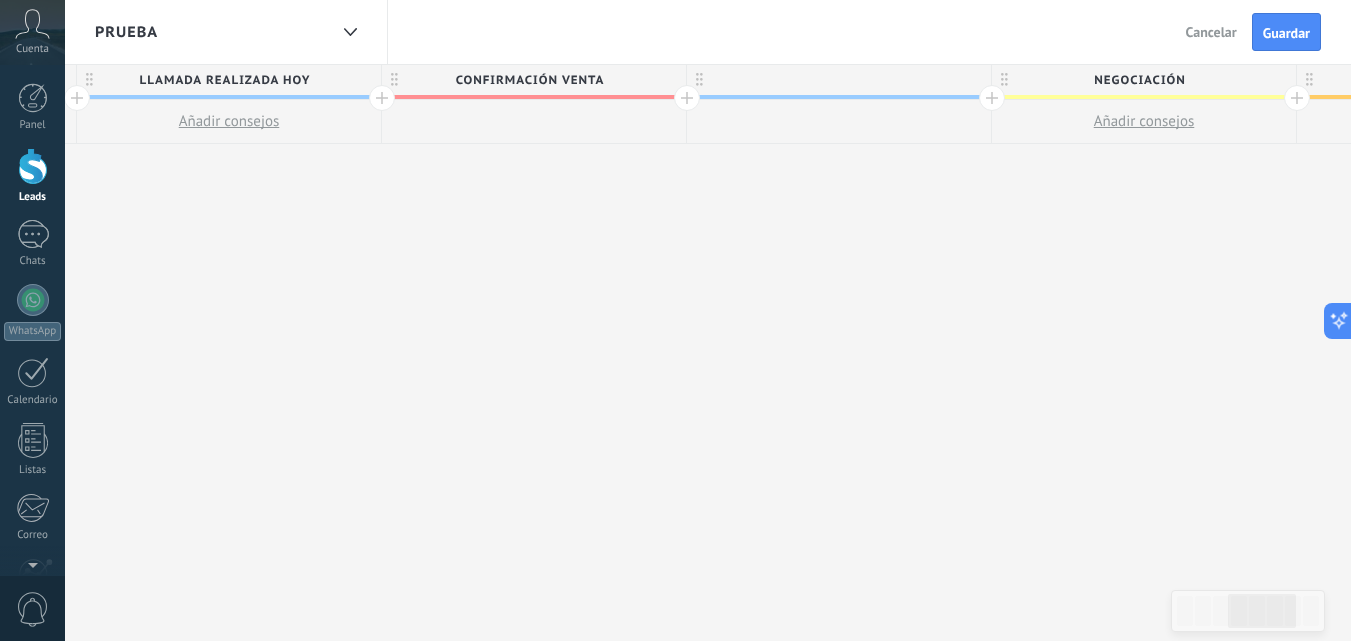 click at bounding box center (839, 80) 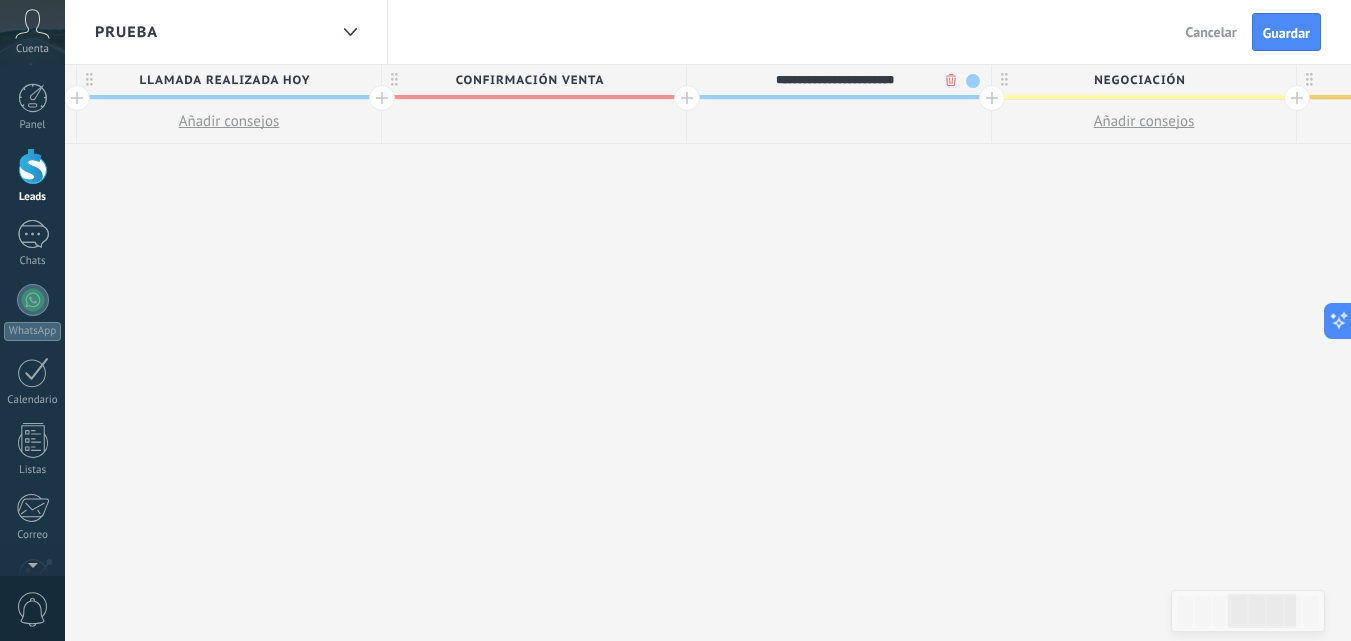type on "**********" 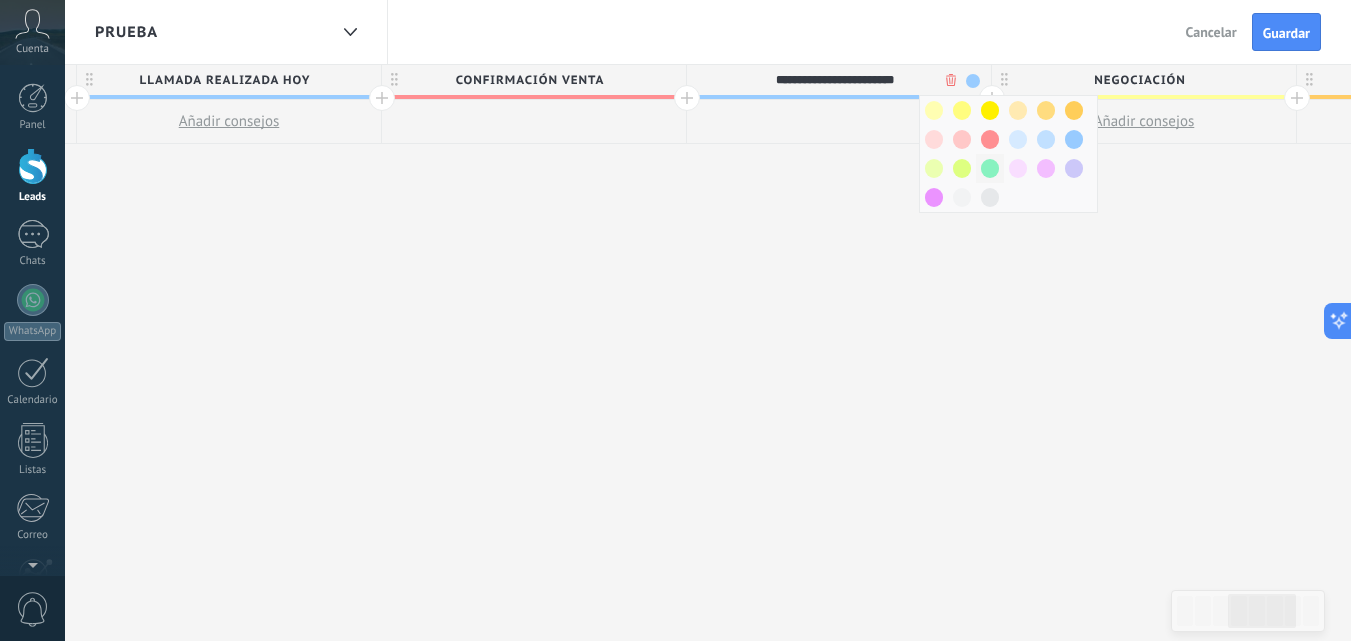 click at bounding box center [990, 168] 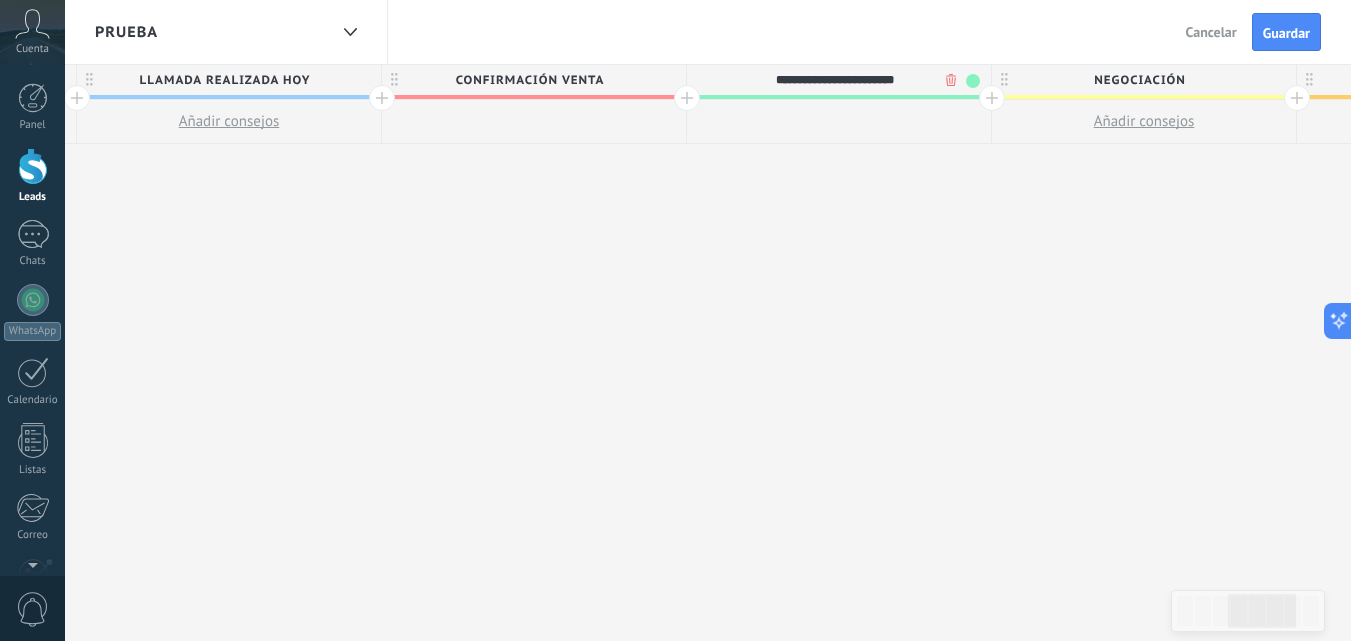 click at bounding box center [992, 98] 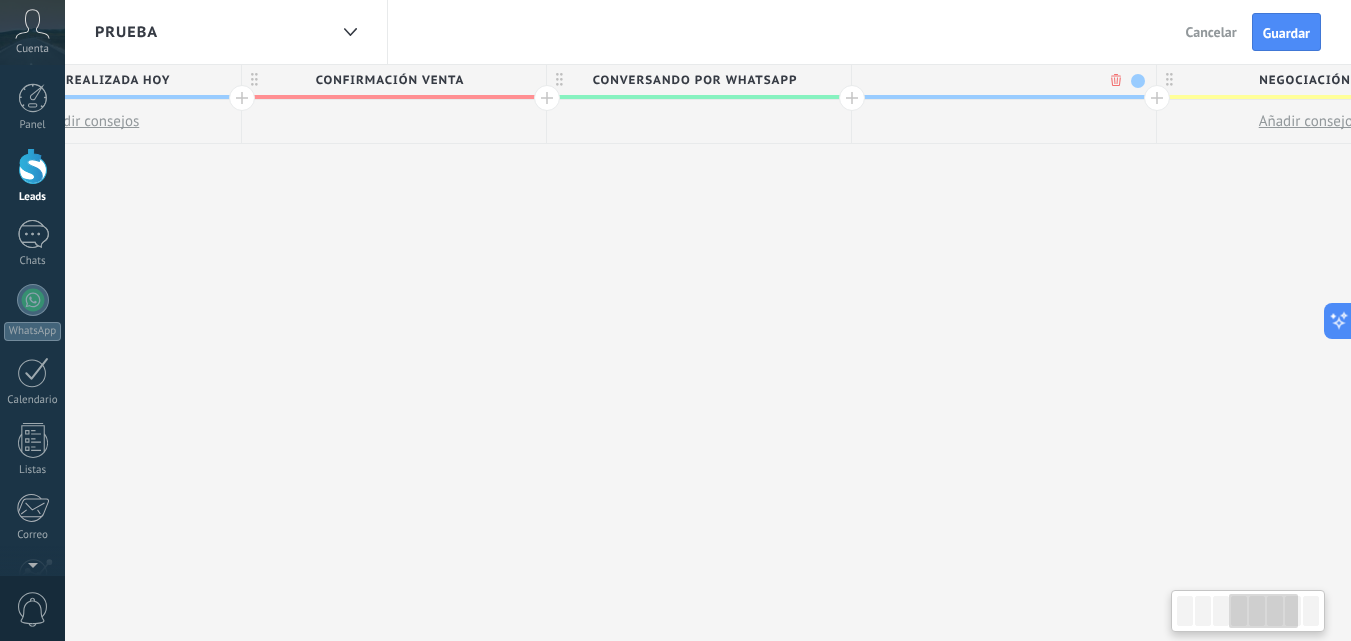scroll, scrollTop: 0, scrollLeft: 1374, axis: horizontal 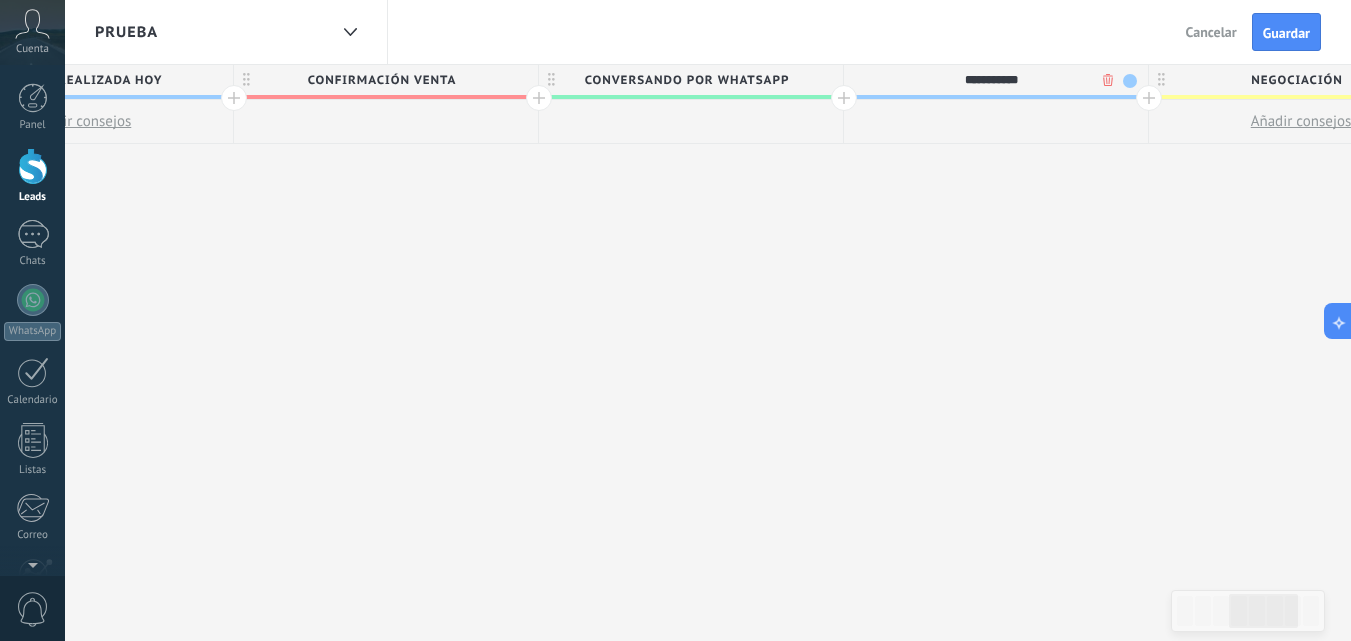 type on "**********" 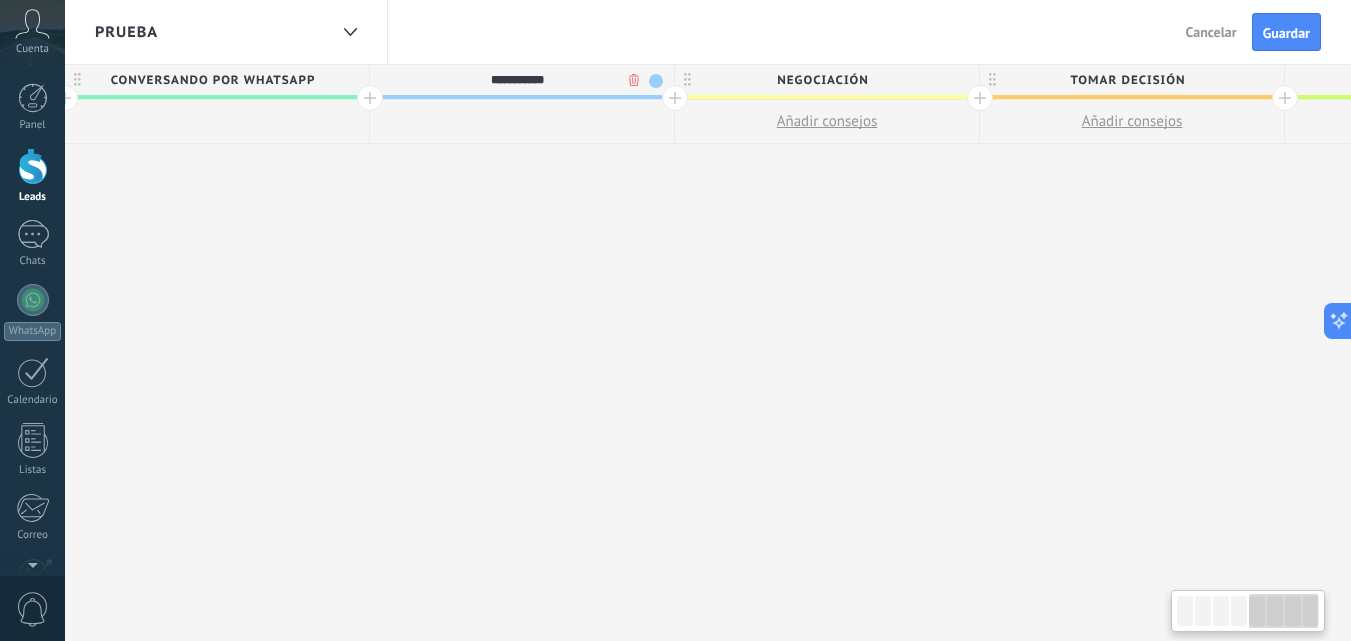 scroll, scrollTop: 0, scrollLeft: 1885, axis: horizontal 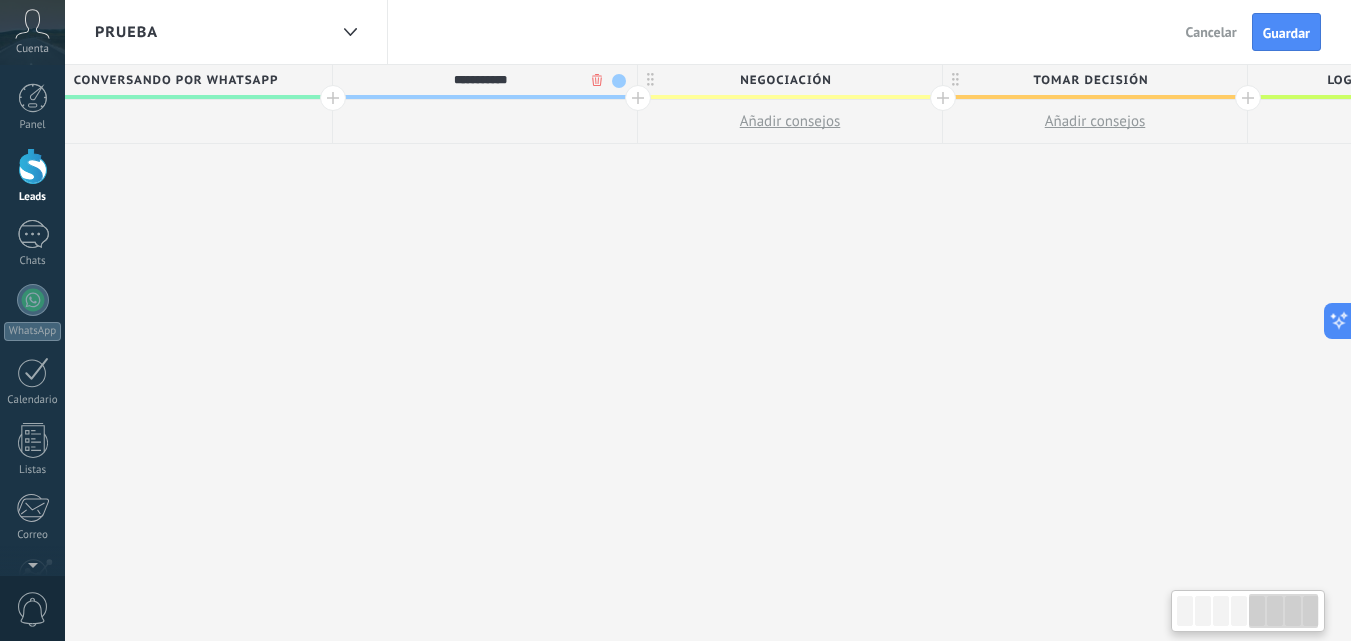 drag, startPoint x: 1074, startPoint y: 403, endPoint x: 552, endPoint y: 353, distance: 524.38916 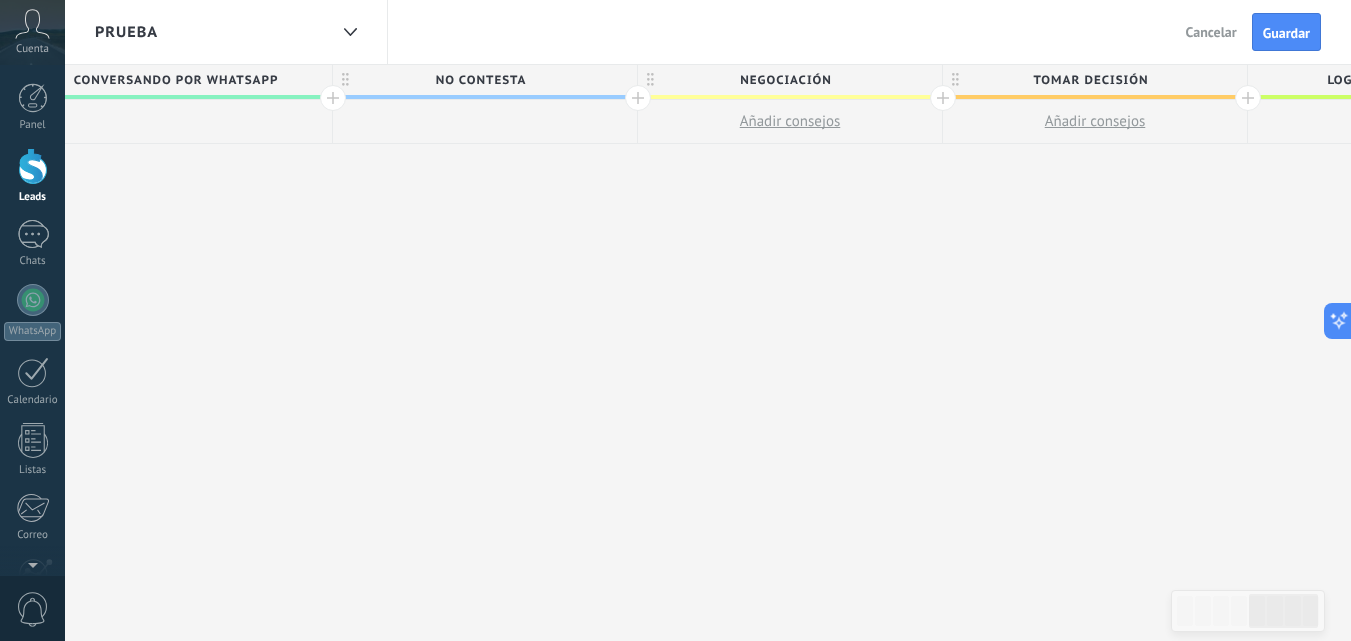 click on "Negociación" at bounding box center (785, 80) 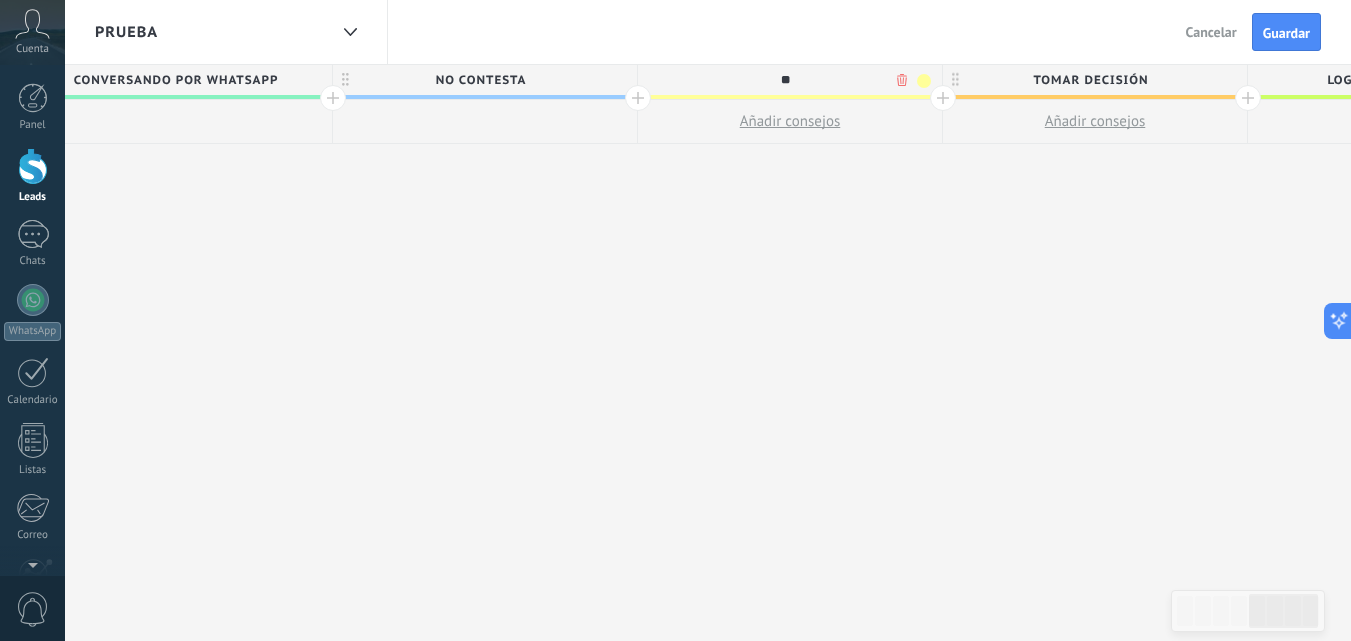 type on "*" 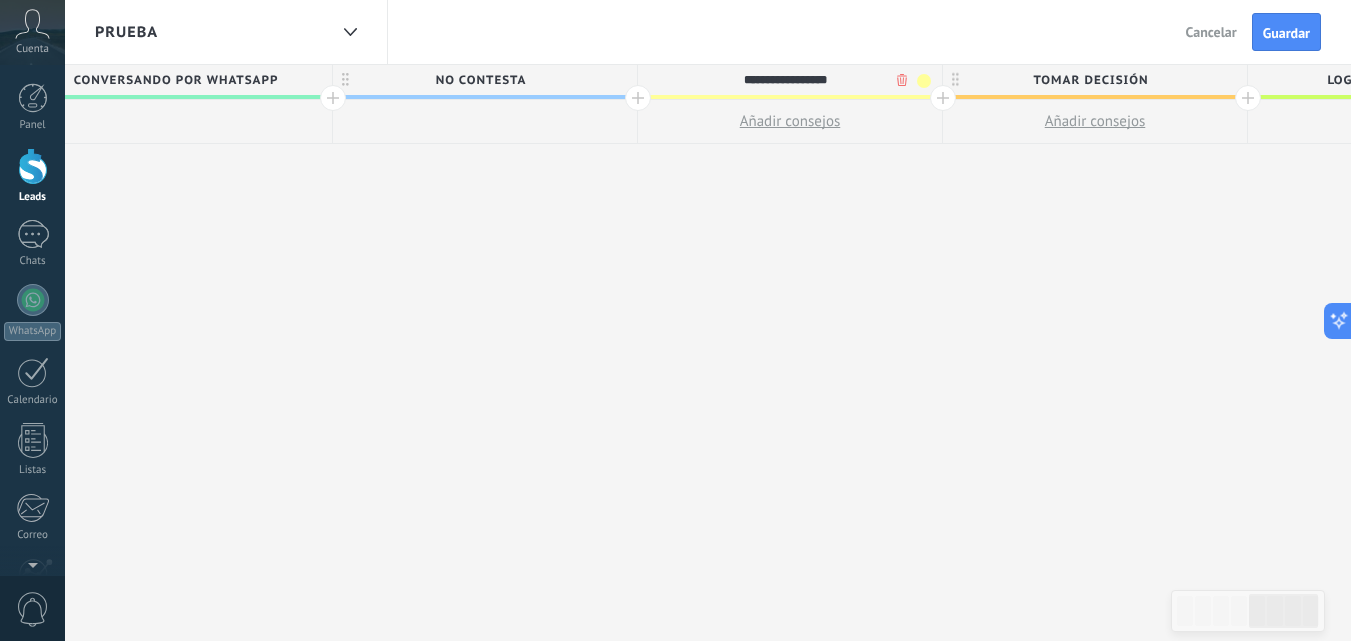 type on "**********" 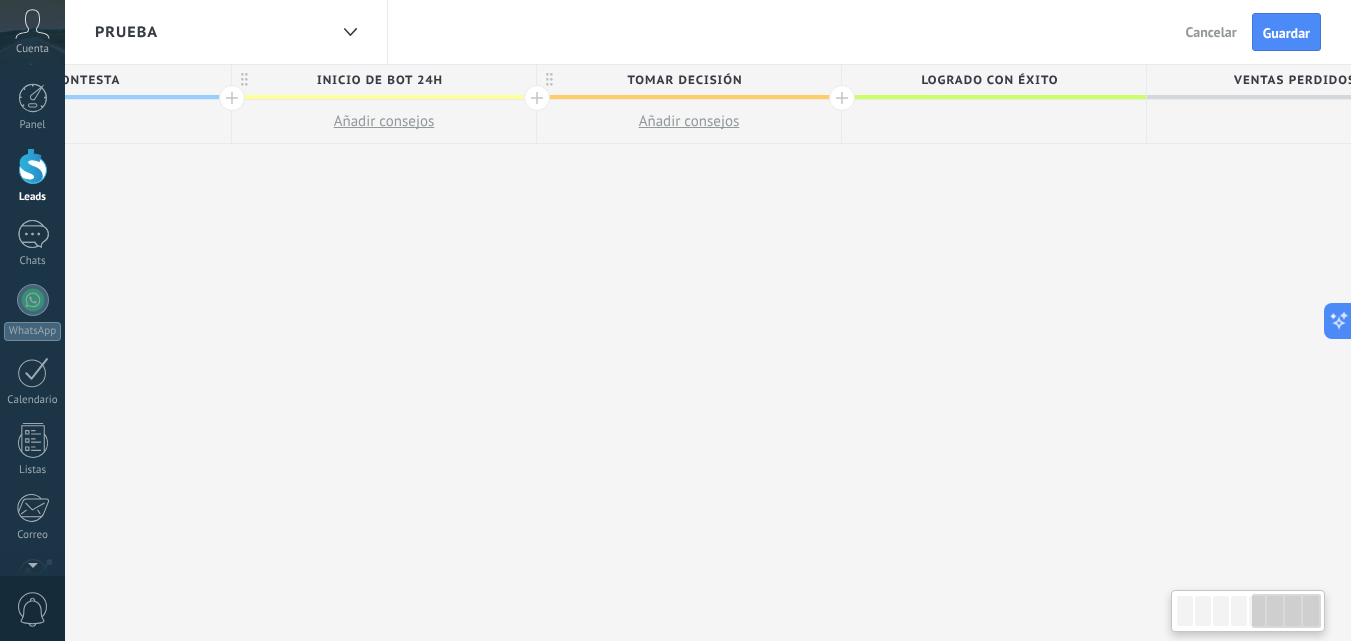 scroll, scrollTop: 0, scrollLeft: 2352, axis: horizontal 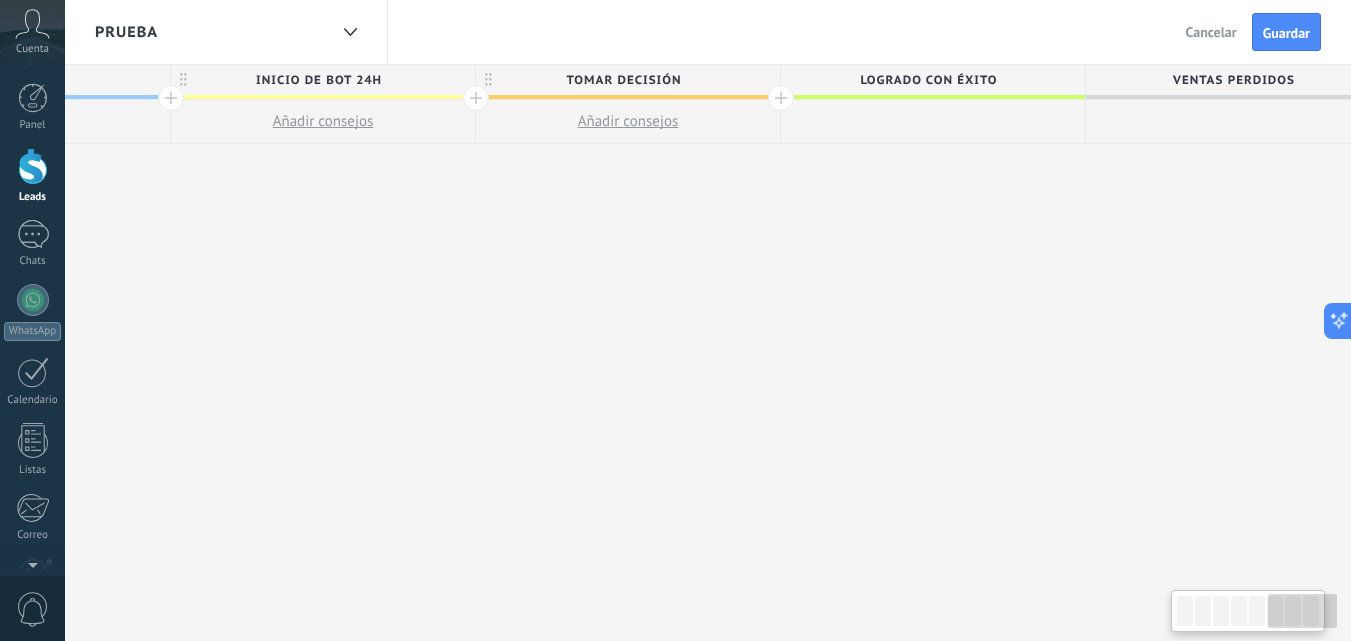 drag, startPoint x: 1113, startPoint y: 314, endPoint x: 656, endPoint y: 300, distance: 457.2144 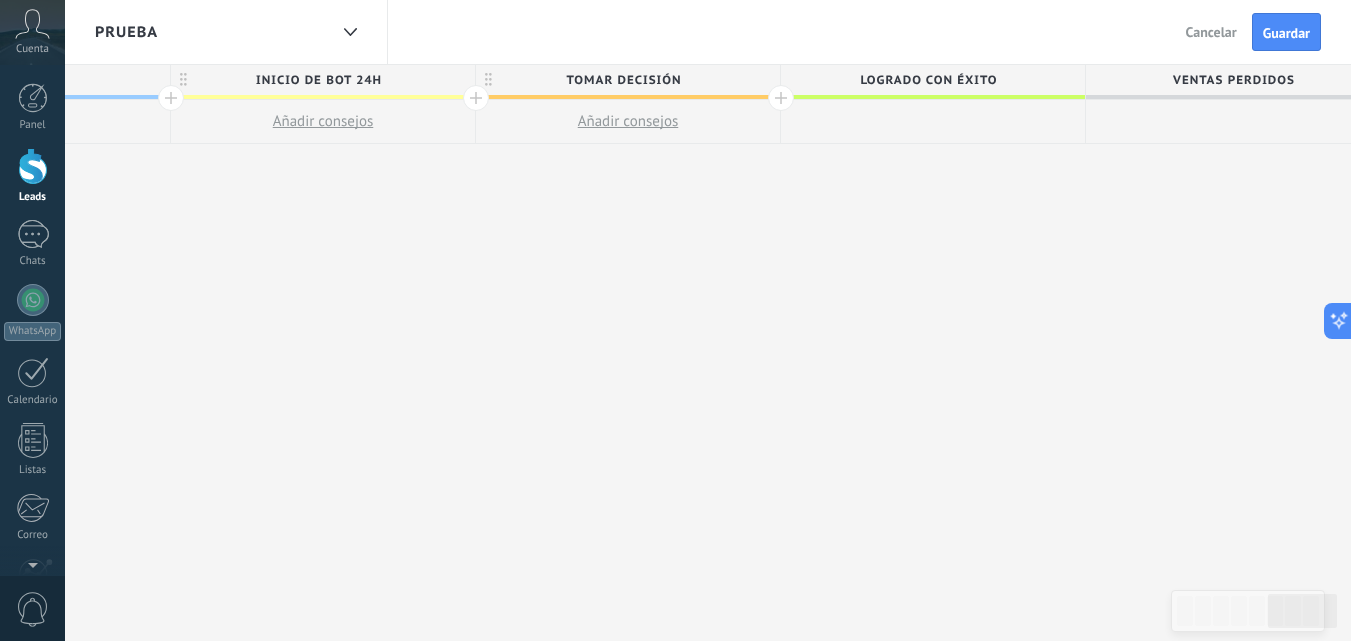 click at bounding box center [476, 98] 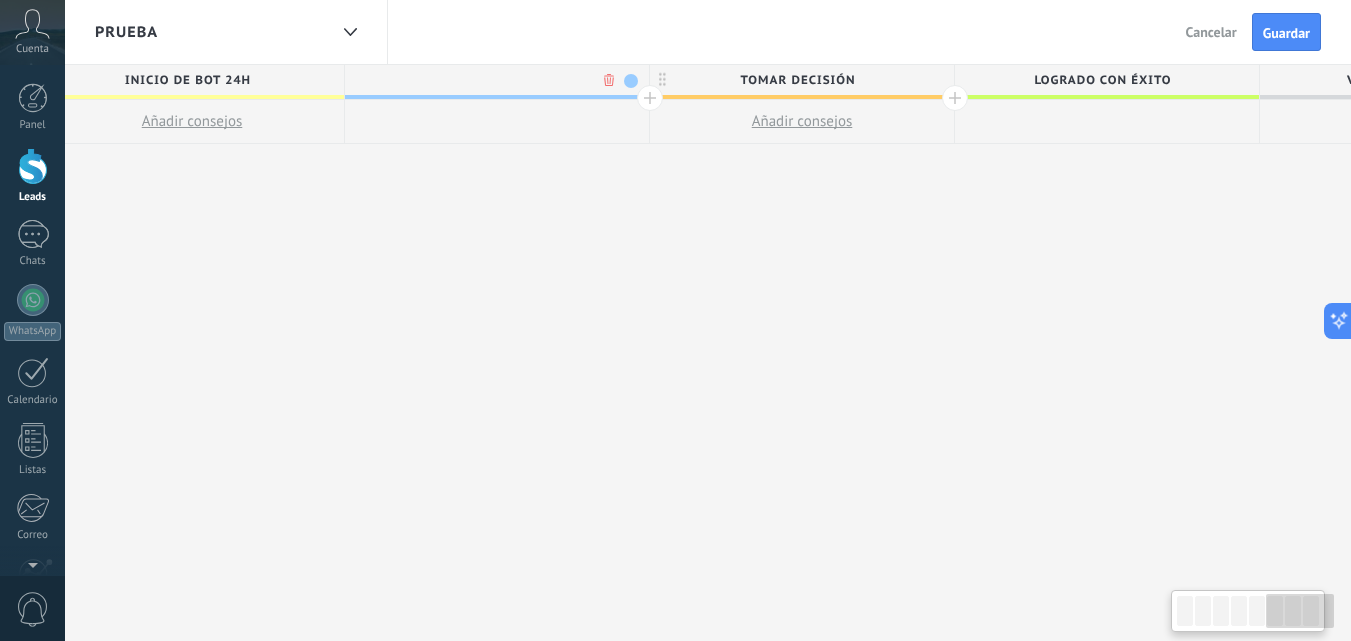 scroll, scrollTop: 0, scrollLeft: 2500, axis: horizontal 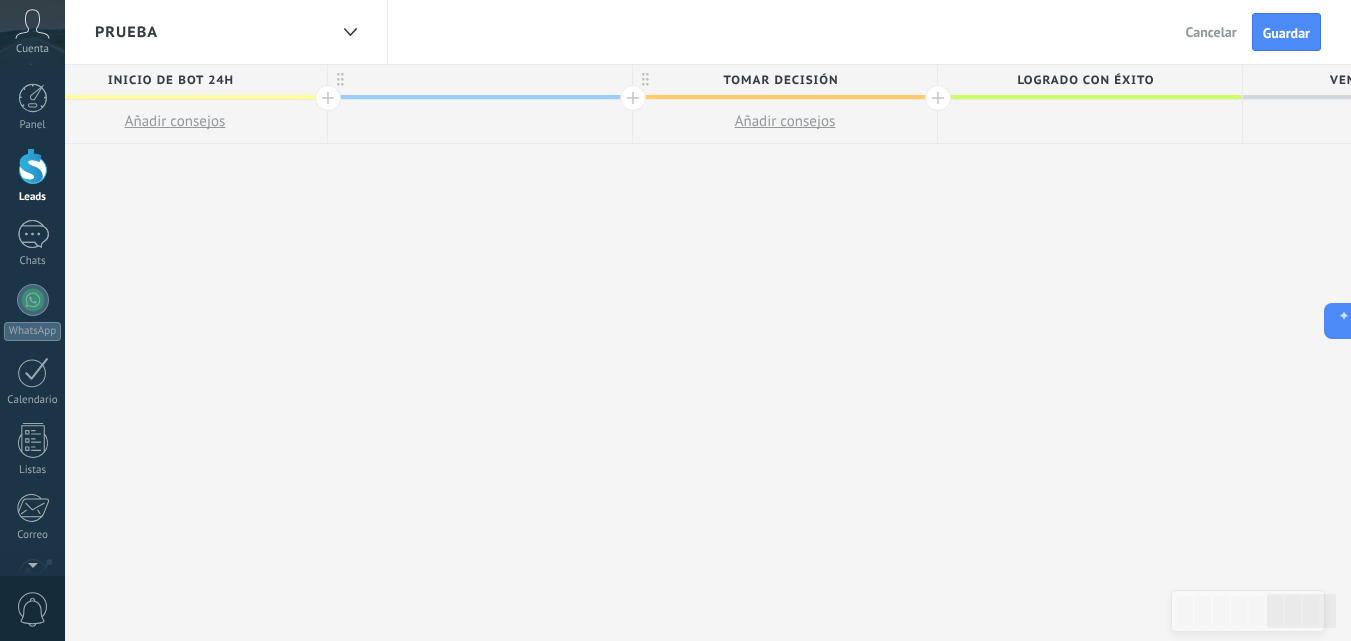 click at bounding box center (480, 80) 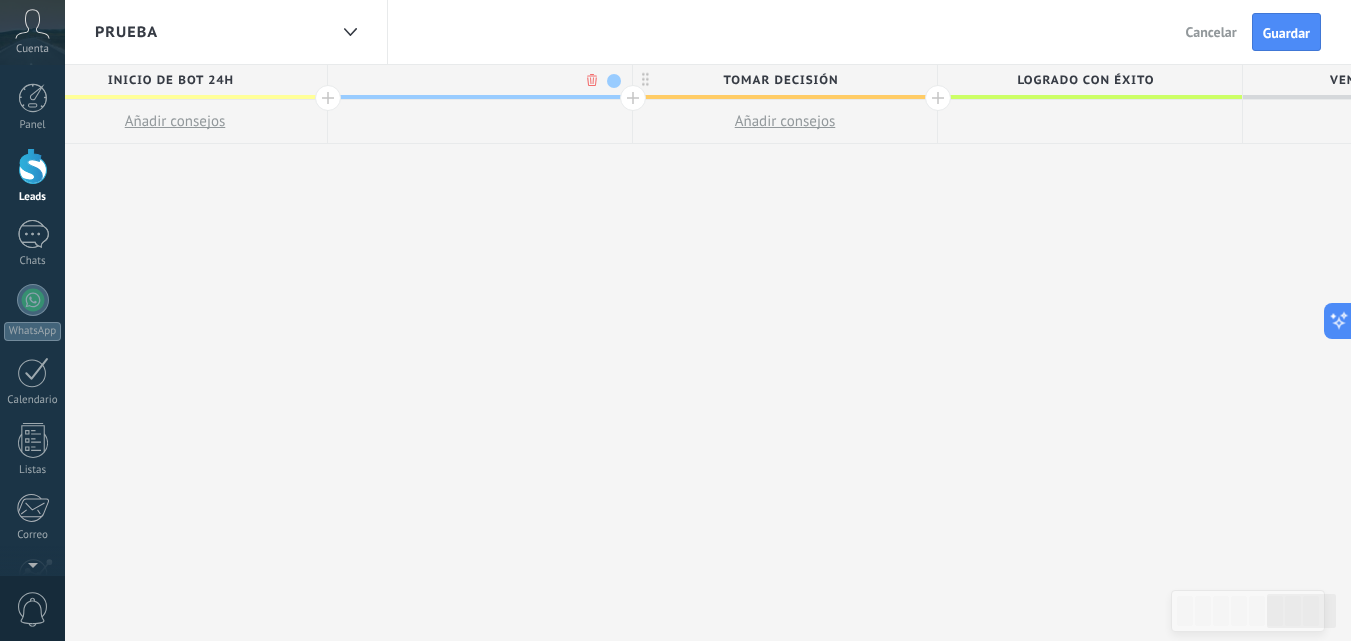click at bounding box center (475, 80) 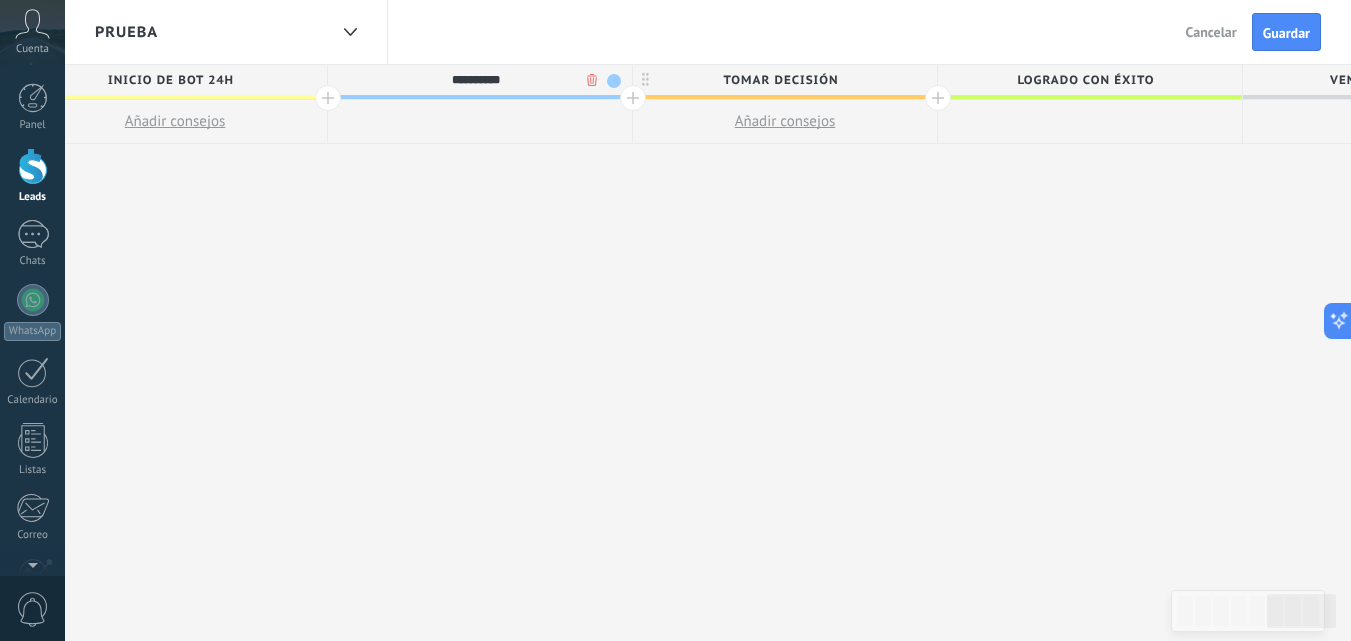 type on "**********" 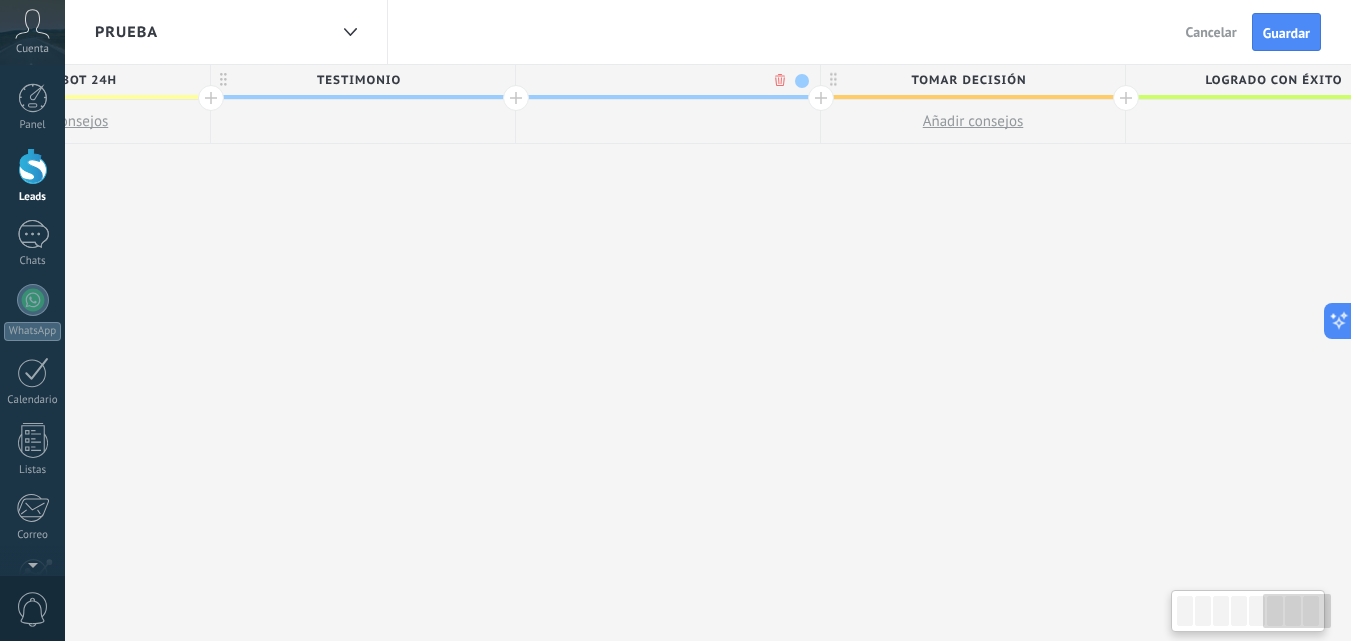scroll, scrollTop: 0, scrollLeft: 2648, axis: horizontal 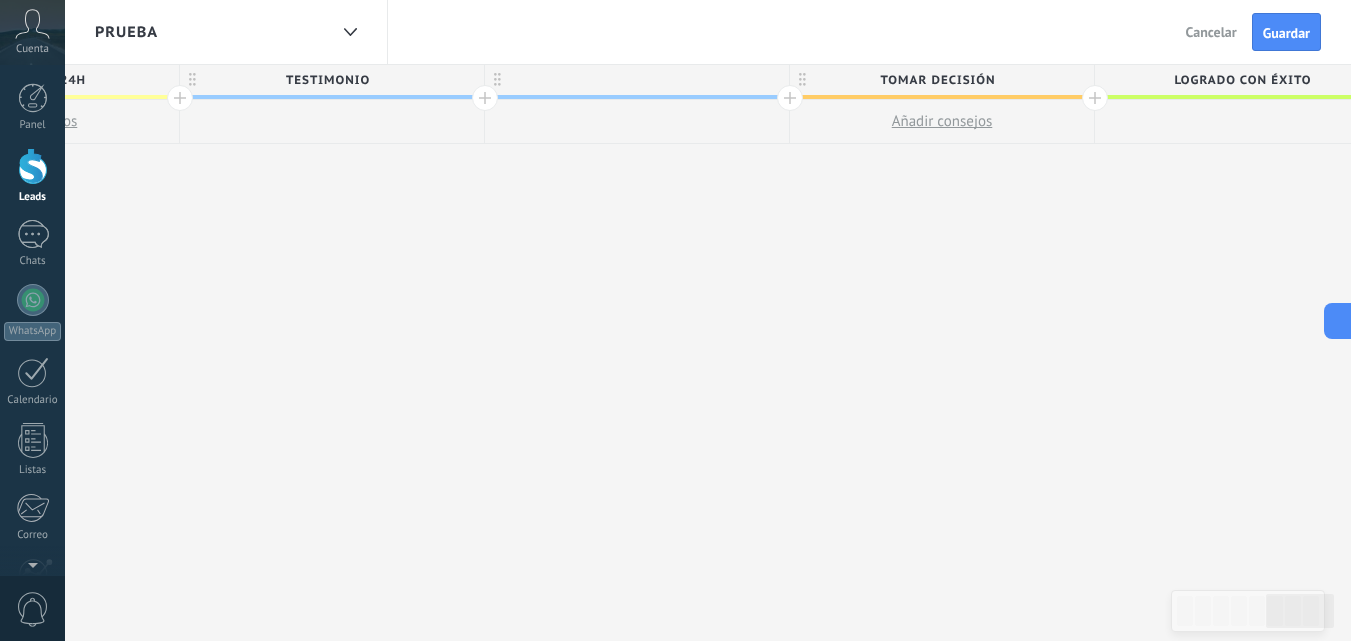 click at bounding box center [637, 80] 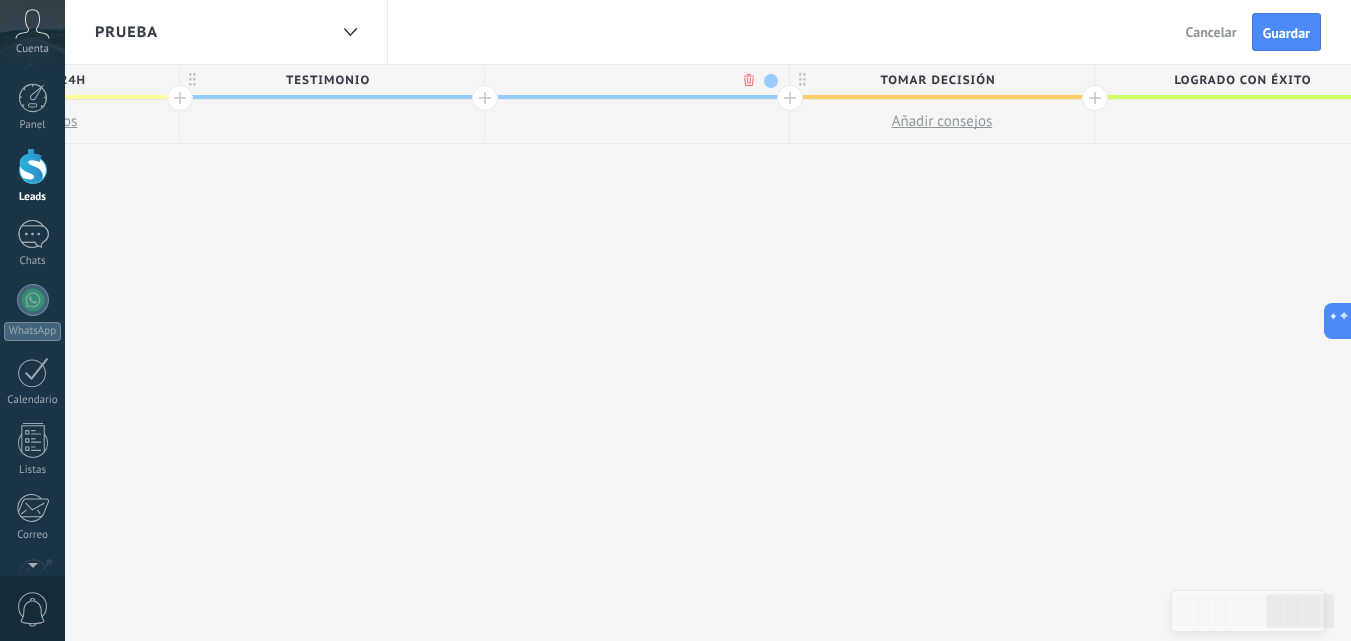 click at bounding box center [632, 80] 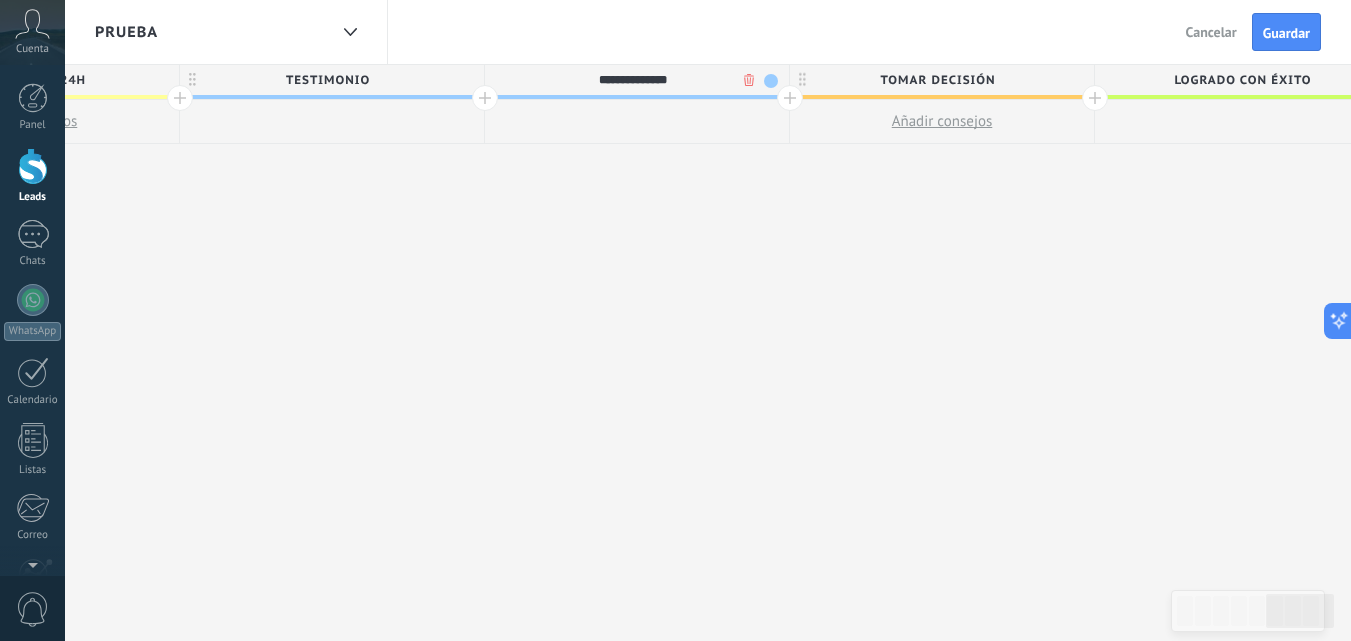 type on "**********" 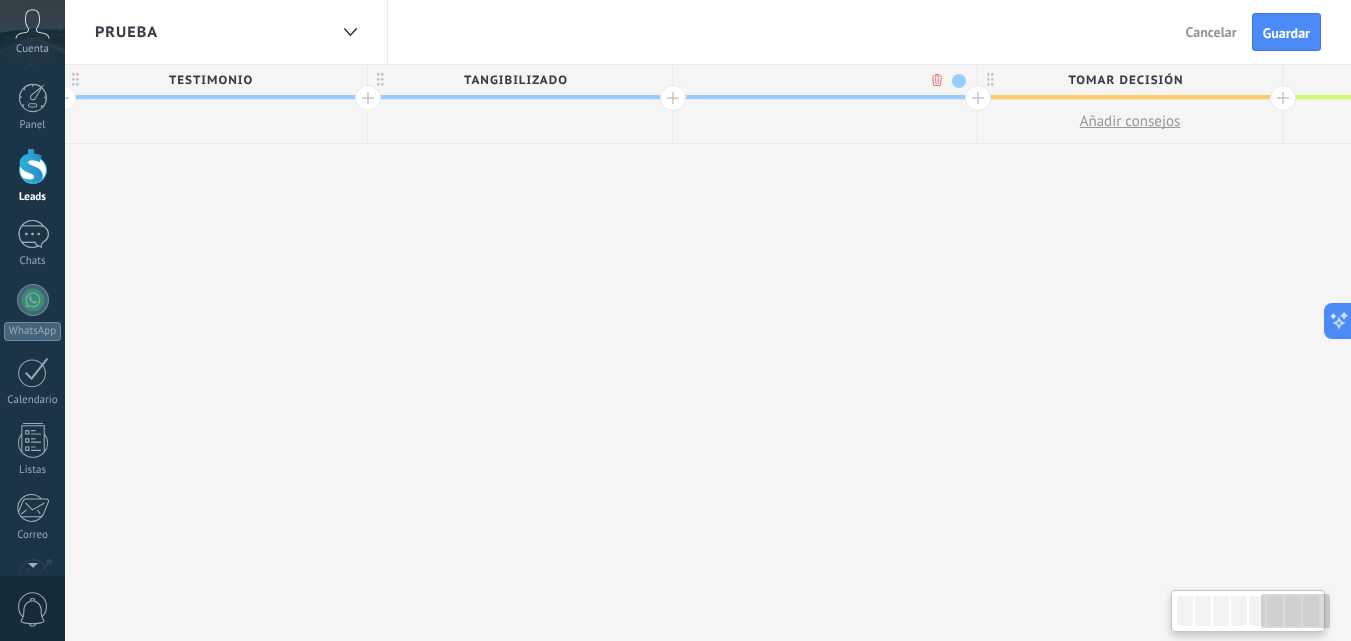 scroll, scrollTop: 0, scrollLeft: 2796, axis: horizontal 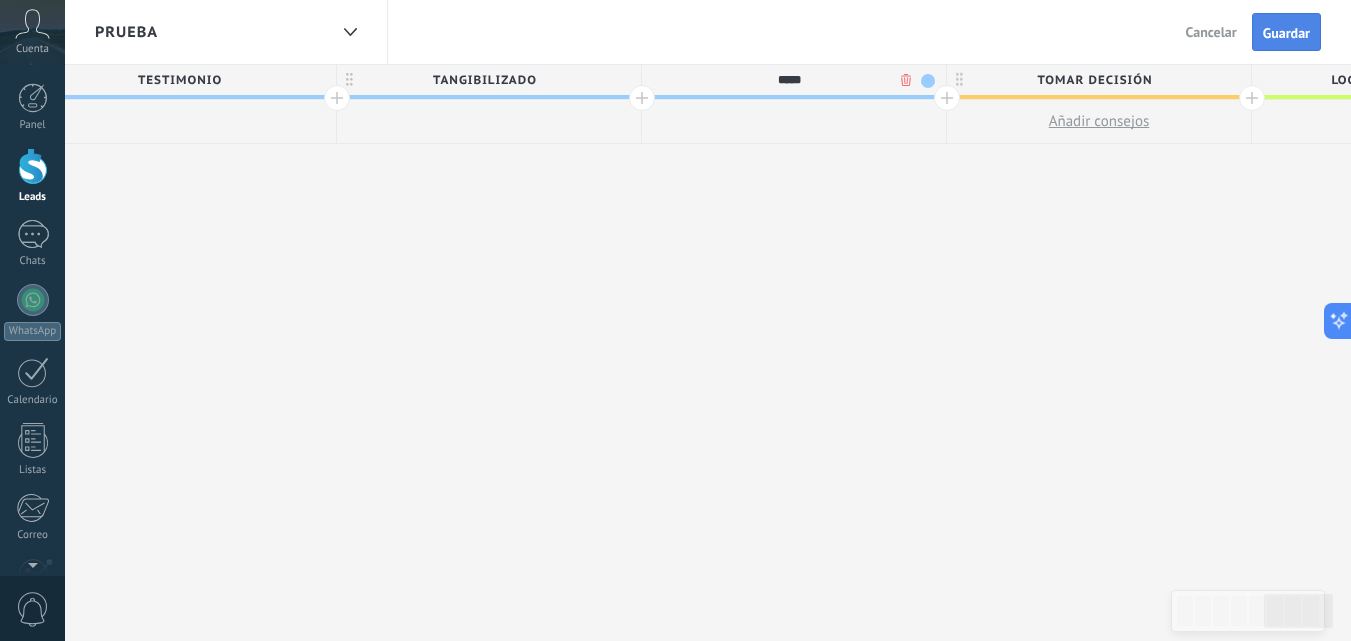 type on "*****" 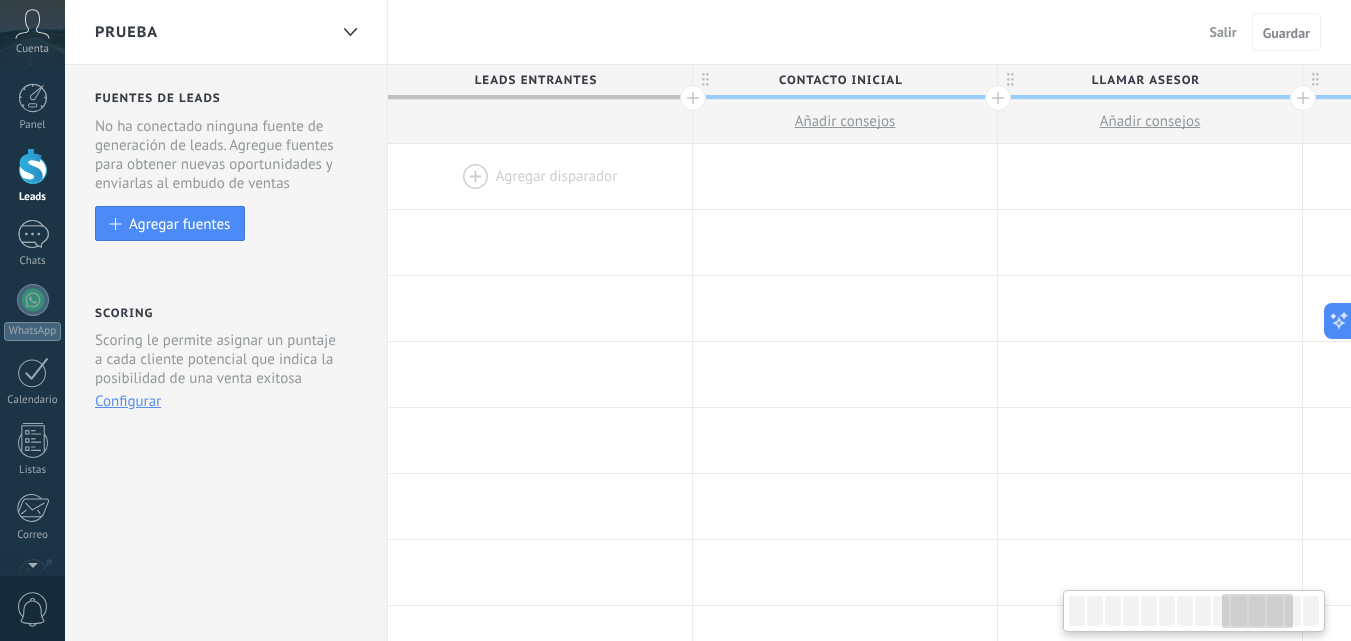 scroll, scrollTop: 0, scrollLeft: 2796, axis: horizontal 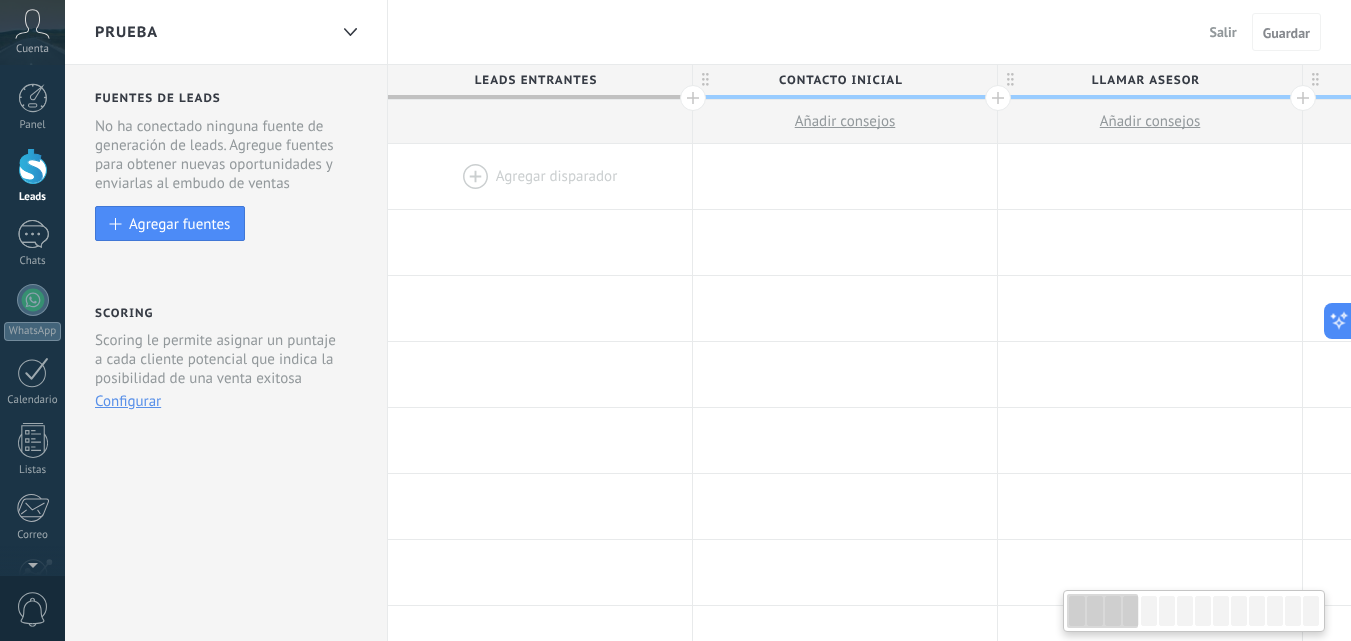 drag, startPoint x: 1248, startPoint y: 620, endPoint x: 1066, endPoint y: 626, distance: 182.09888 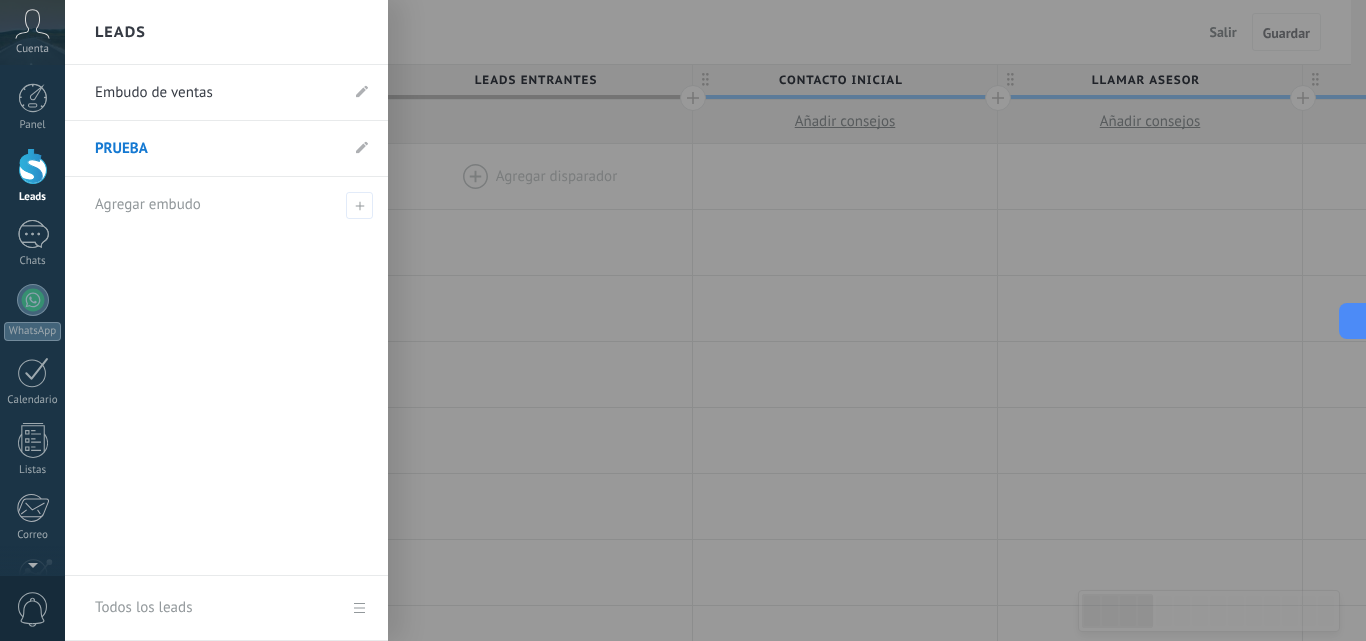 click at bounding box center (33, 166) 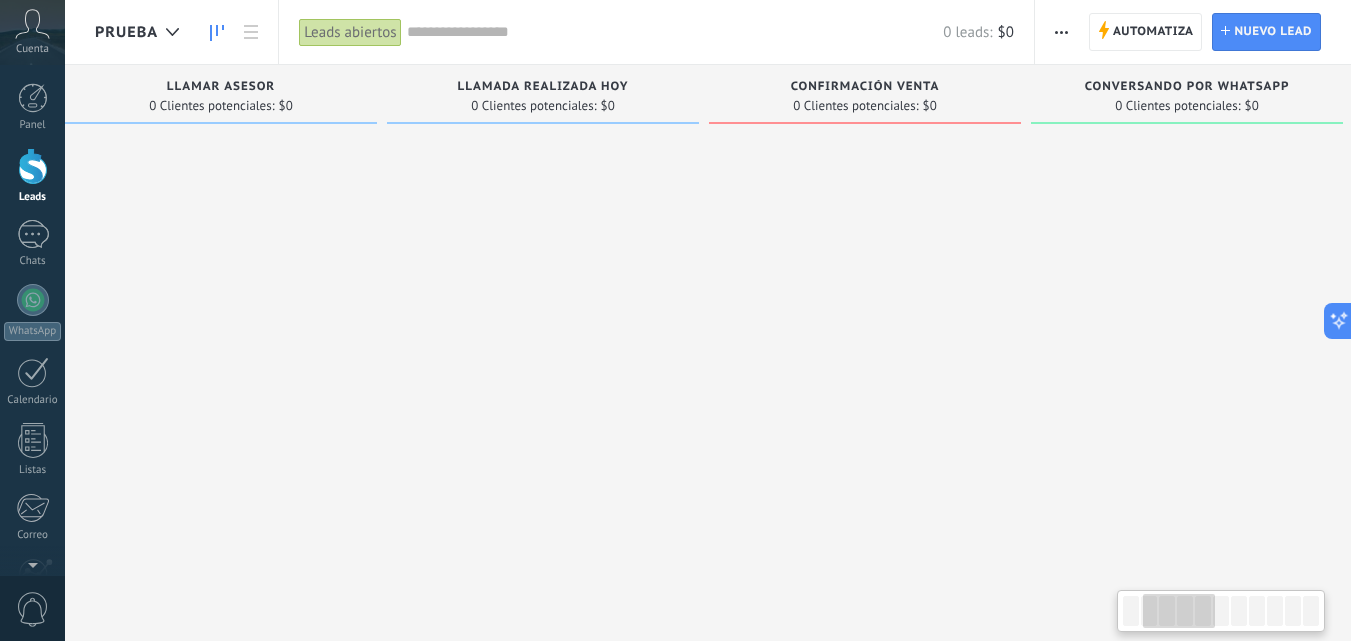 drag, startPoint x: 975, startPoint y: 250, endPoint x: 530, endPoint y: 353, distance: 456.7647 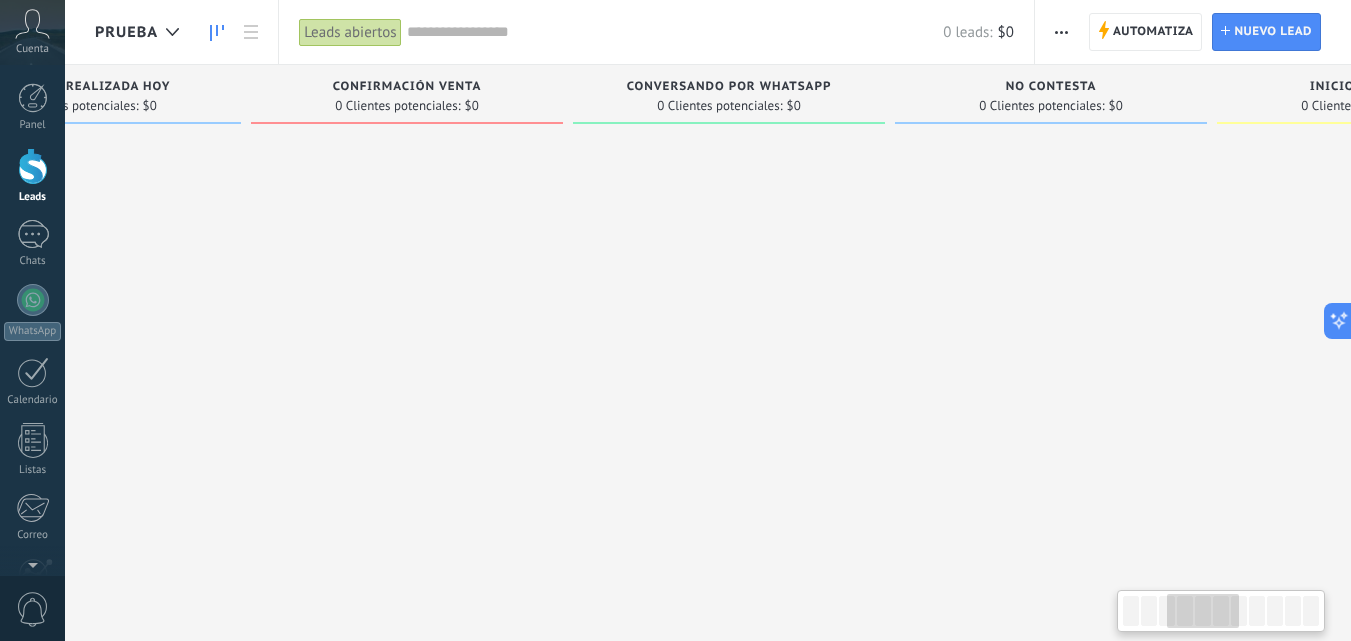 drag, startPoint x: 1055, startPoint y: 304, endPoint x: 677, endPoint y: 360, distance: 382.12564 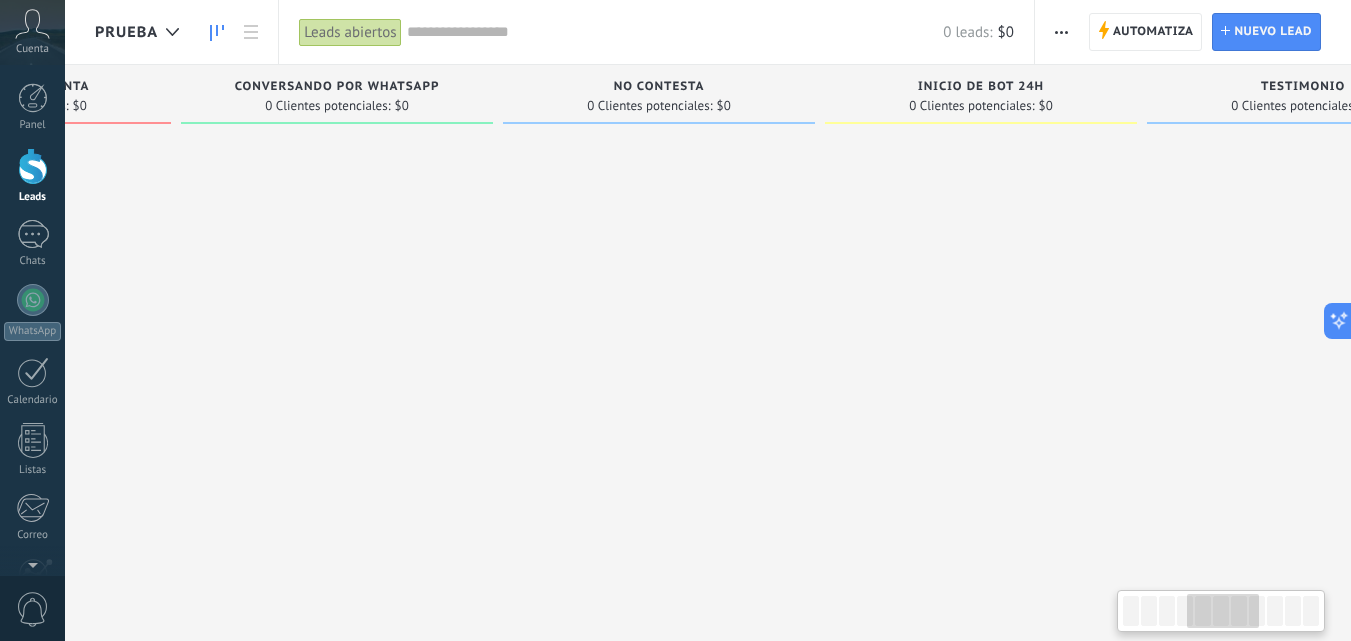 scroll, scrollTop: 0, scrollLeft: 1350, axis: horizontal 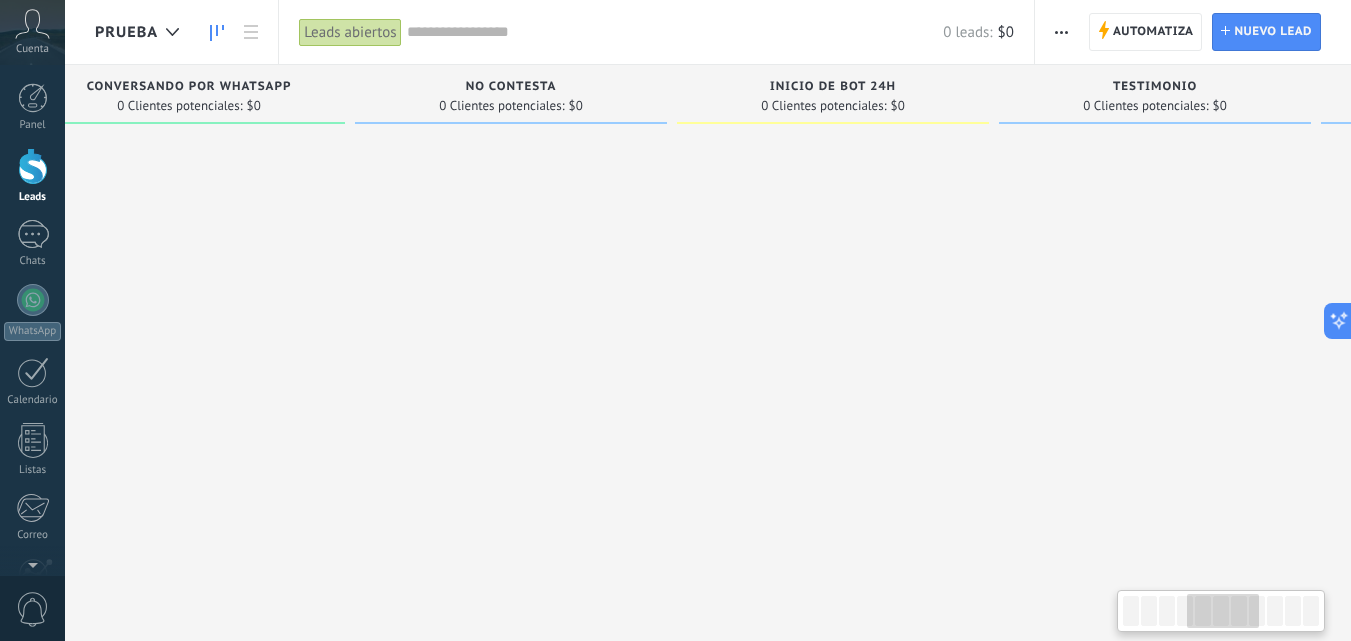 drag, startPoint x: 1065, startPoint y: 344, endPoint x: 525, endPoint y: 410, distance: 544.0184 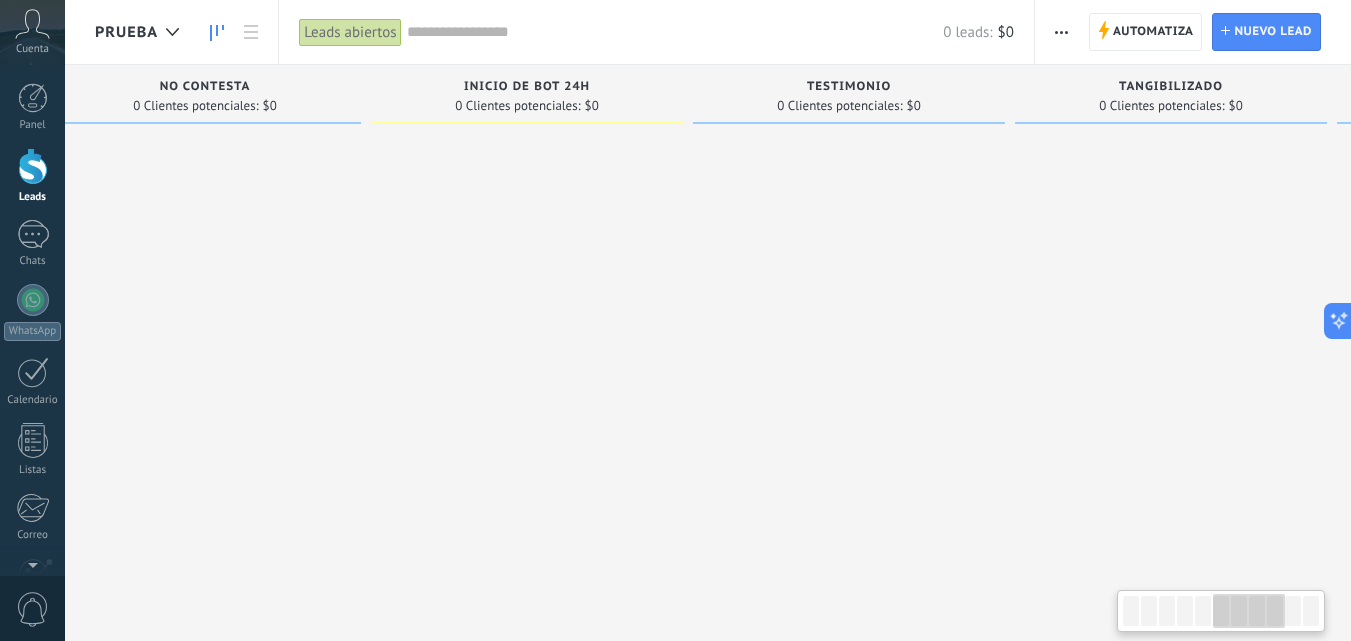 drag, startPoint x: 912, startPoint y: 325, endPoint x: 664, endPoint y: 365, distance: 251.2051 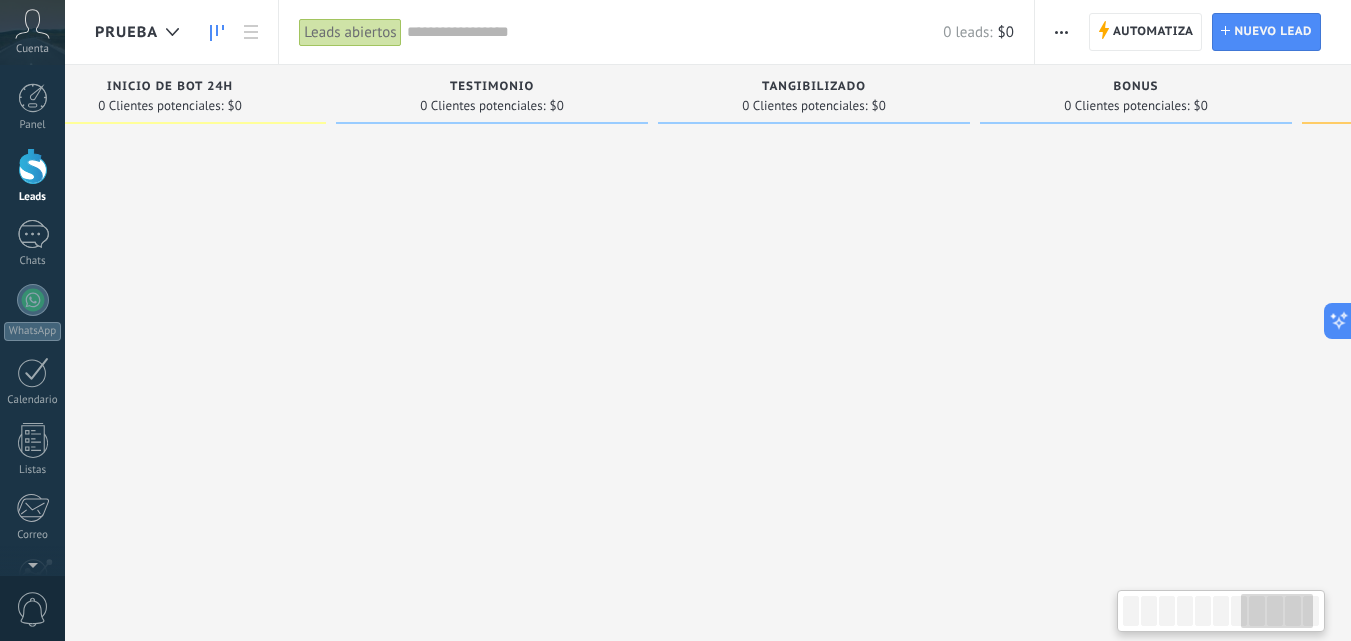 scroll, scrollTop: 0, scrollLeft: 2276, axis: horizontal 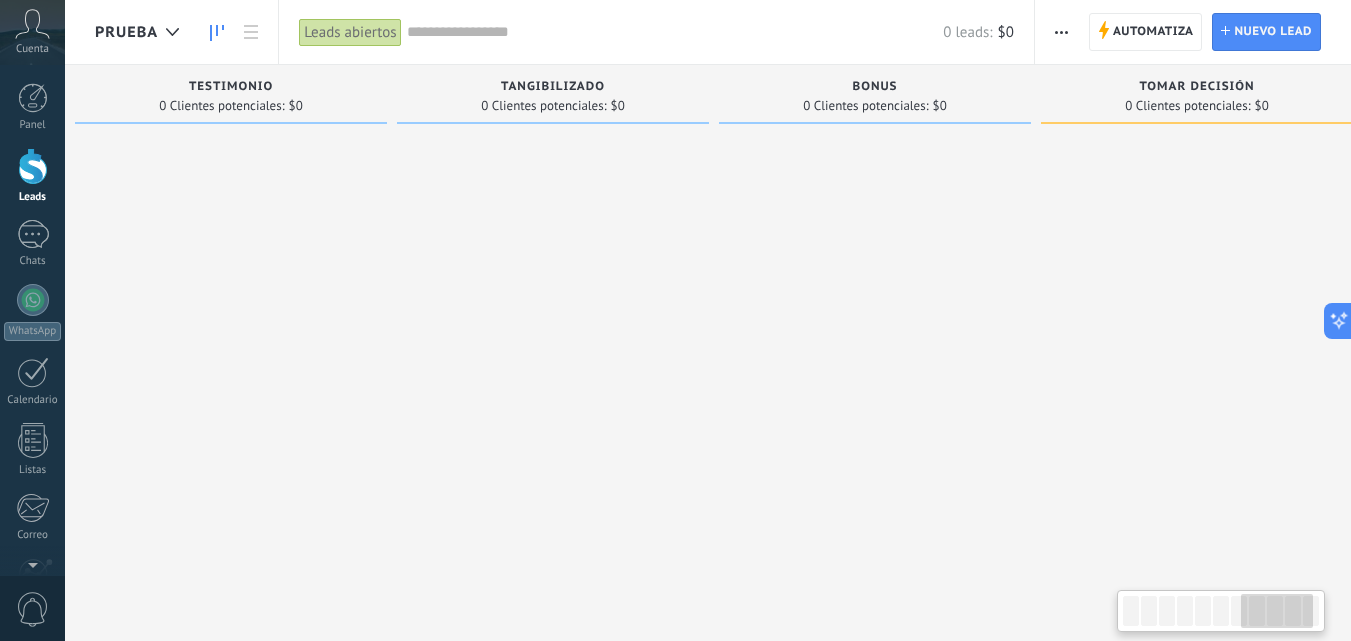 drag, startPoint x: 861, startPoint y: 312, endPoint x: 271, endPoint y: 331, distance: 590.30585 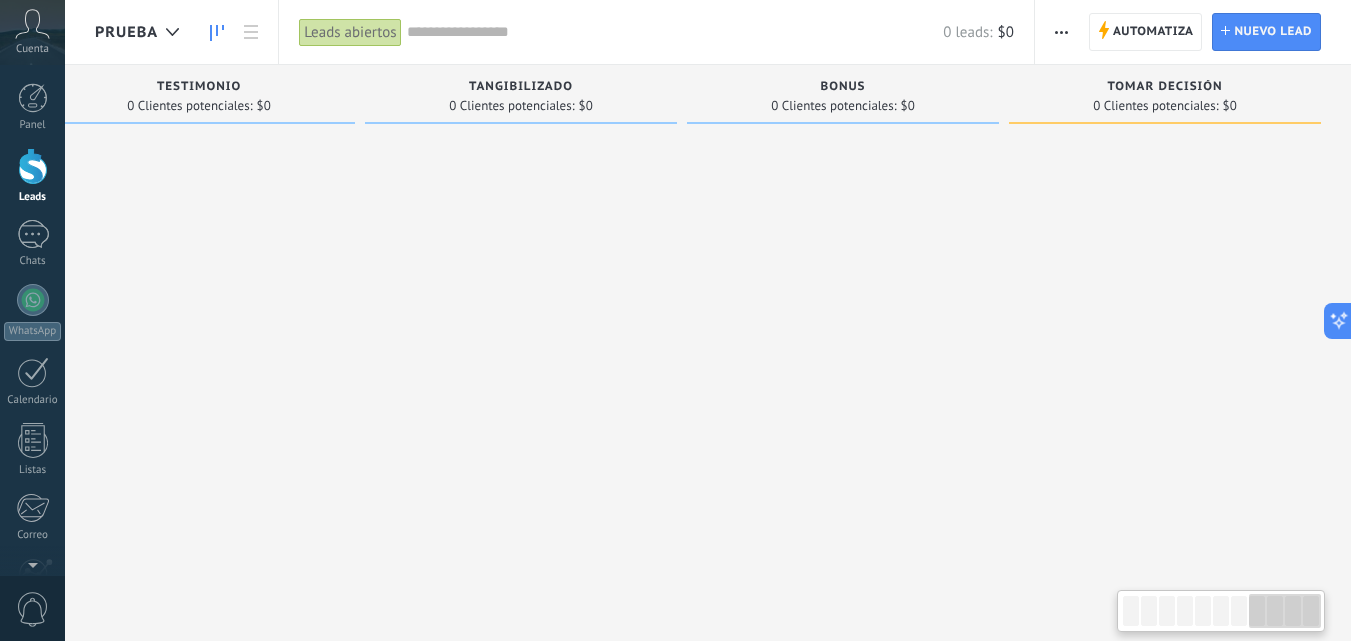 drag, startPoint x: 1030, startPoint y: 243, endPoint x: 428, endPoint y: 302, distance: 604.8843 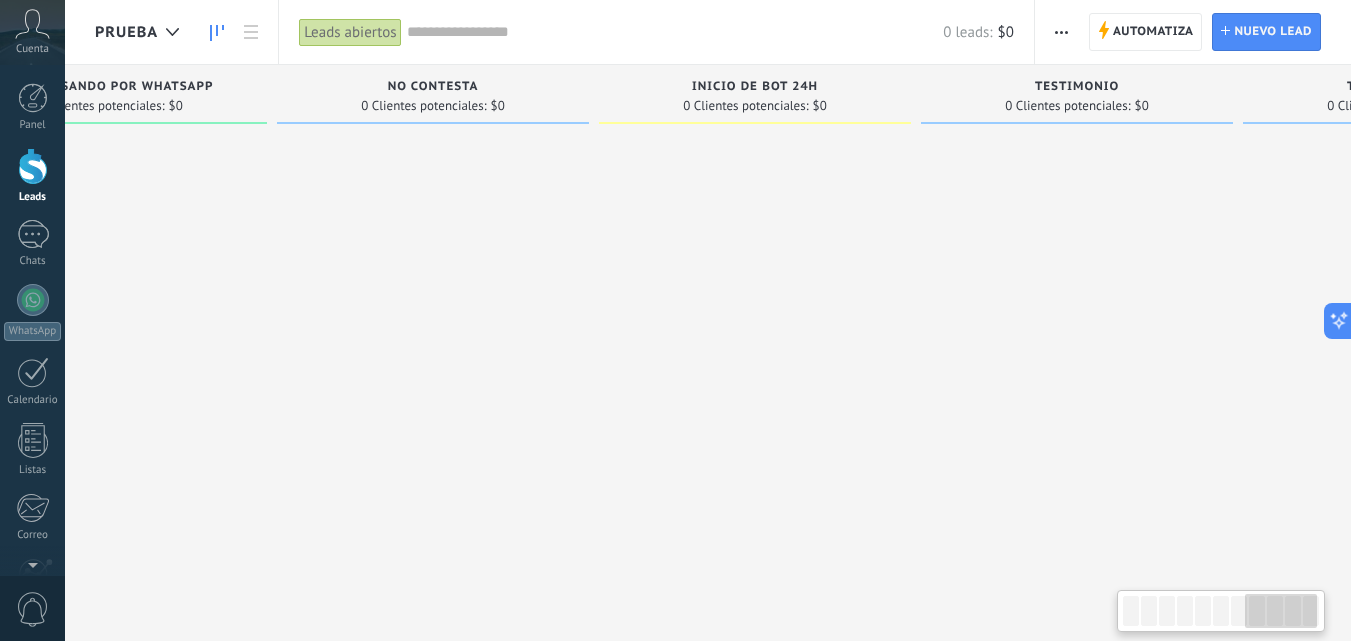 drag, startPoint x: 480, startPoint y: 241, endPoint x: 1365, endPoint y: 321, distance: 888.60846 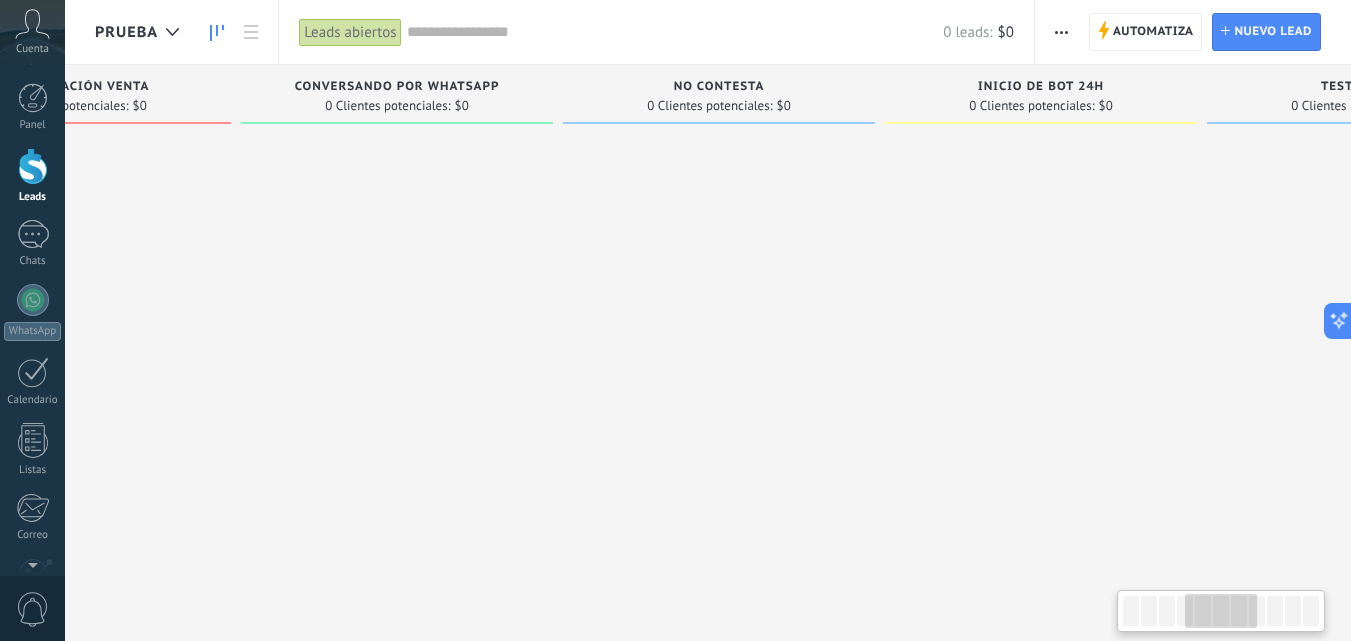 drag, startPoint x: 587, startPoint y: 354, endPoint x: 687, endPoint y: 356, distance: 100.02 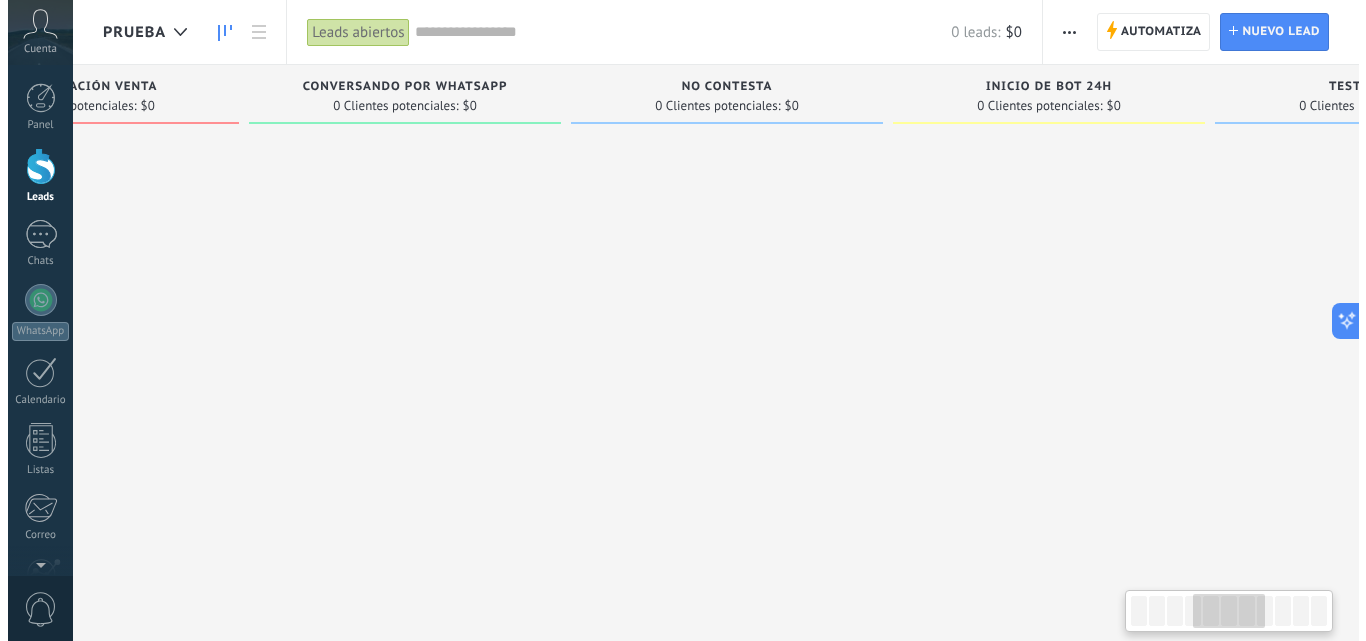 scroll, scrollTop: 0, scrollLeft: 1141, axis: horizontal 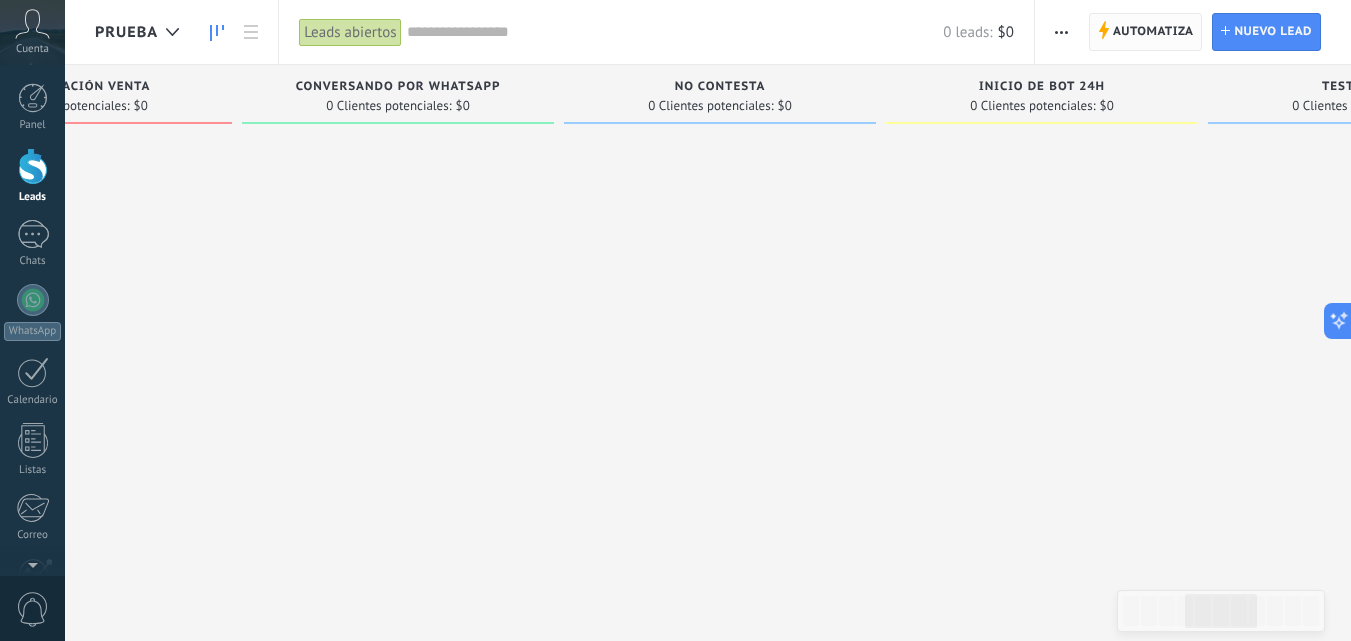 click on "Automatiza" at bounding box center [1153, 32] 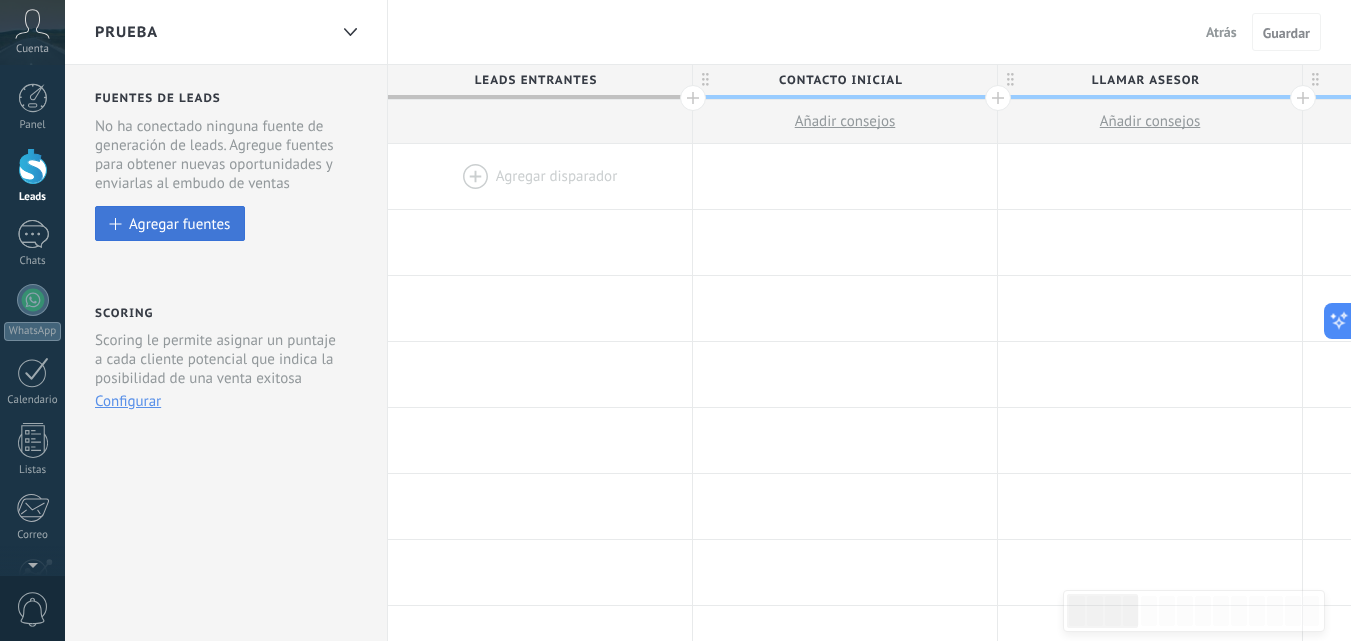 click on "Agregar fuentes" at bounding box center (179, 223) 